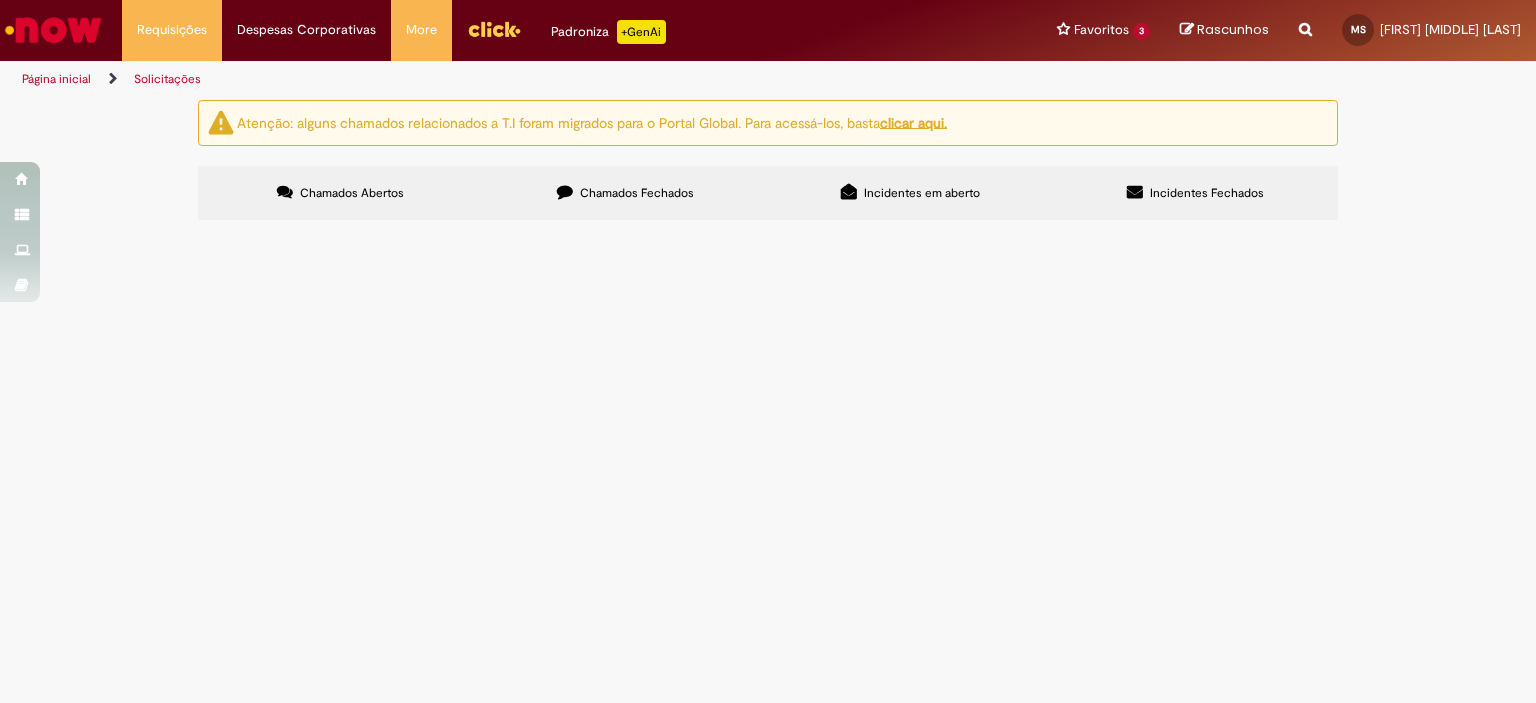 scroll, scrollTop: 0, scrollLeft: 0, axis: both 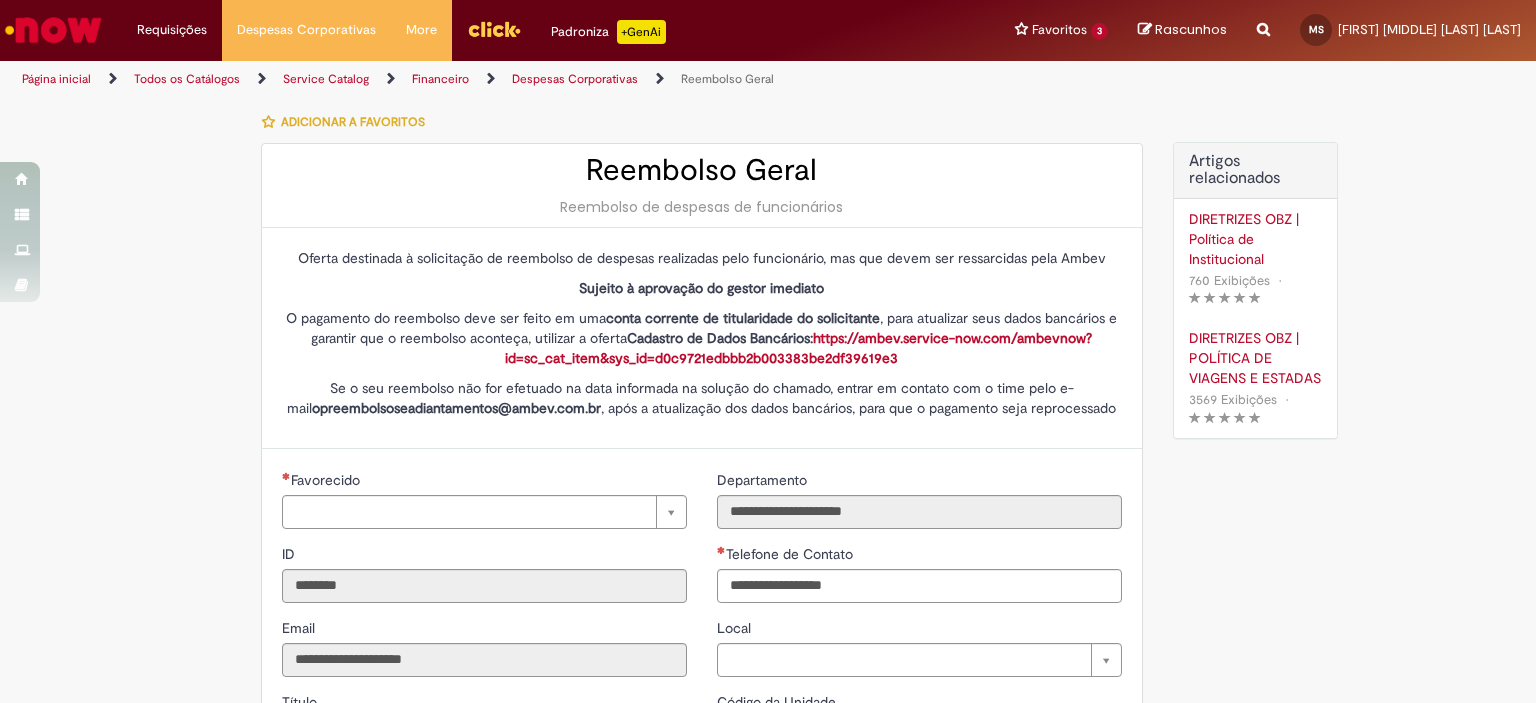 type on "**********" 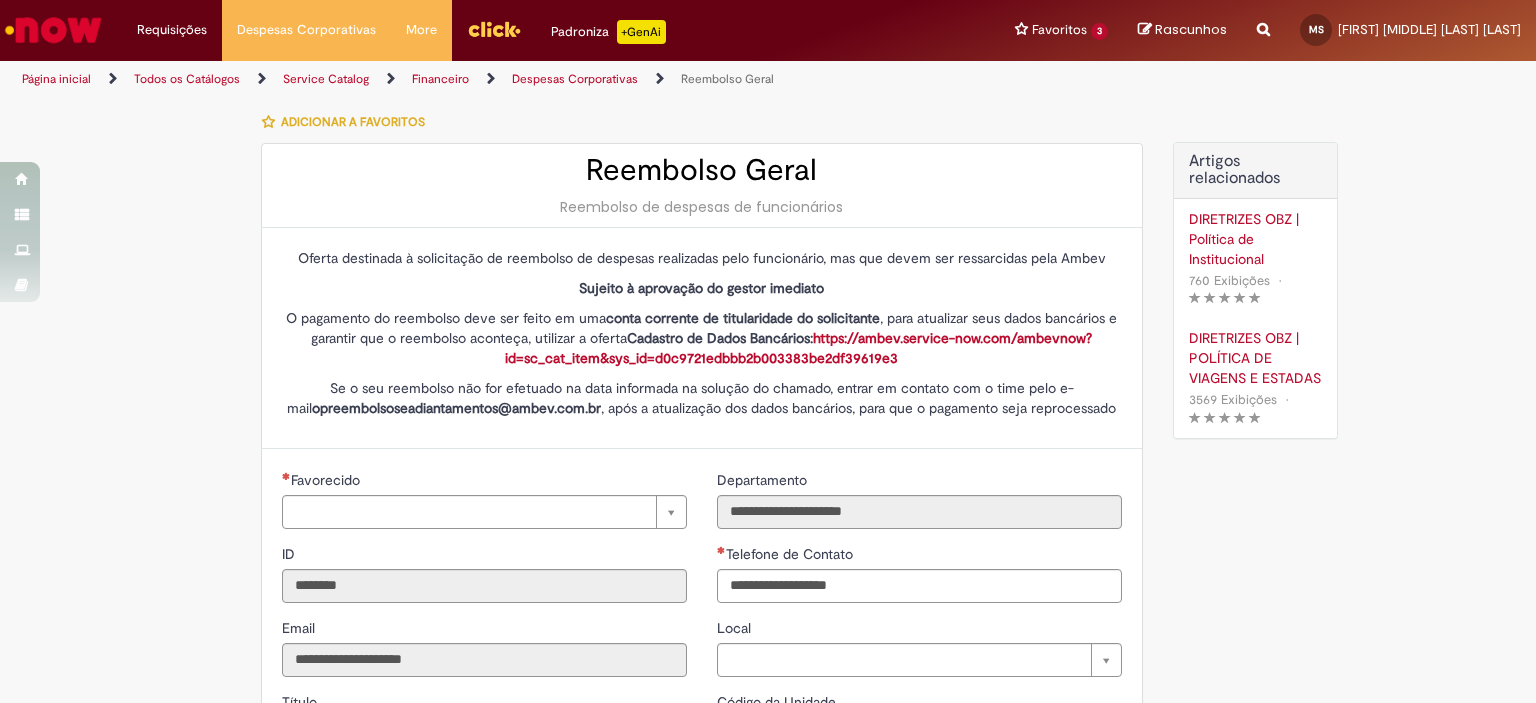 scroll, scrollTop: 0, scrollLeft: 0, axis: both 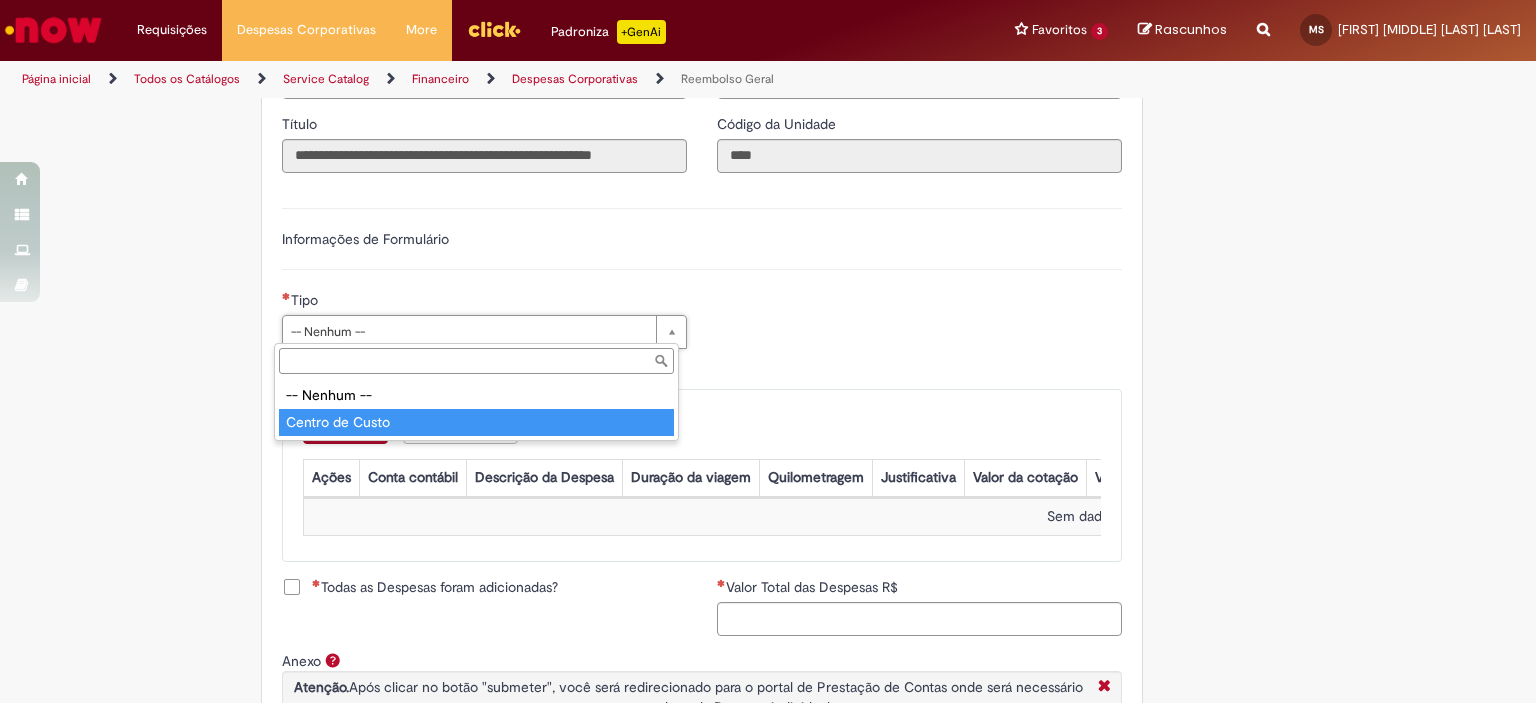 type on "**********" 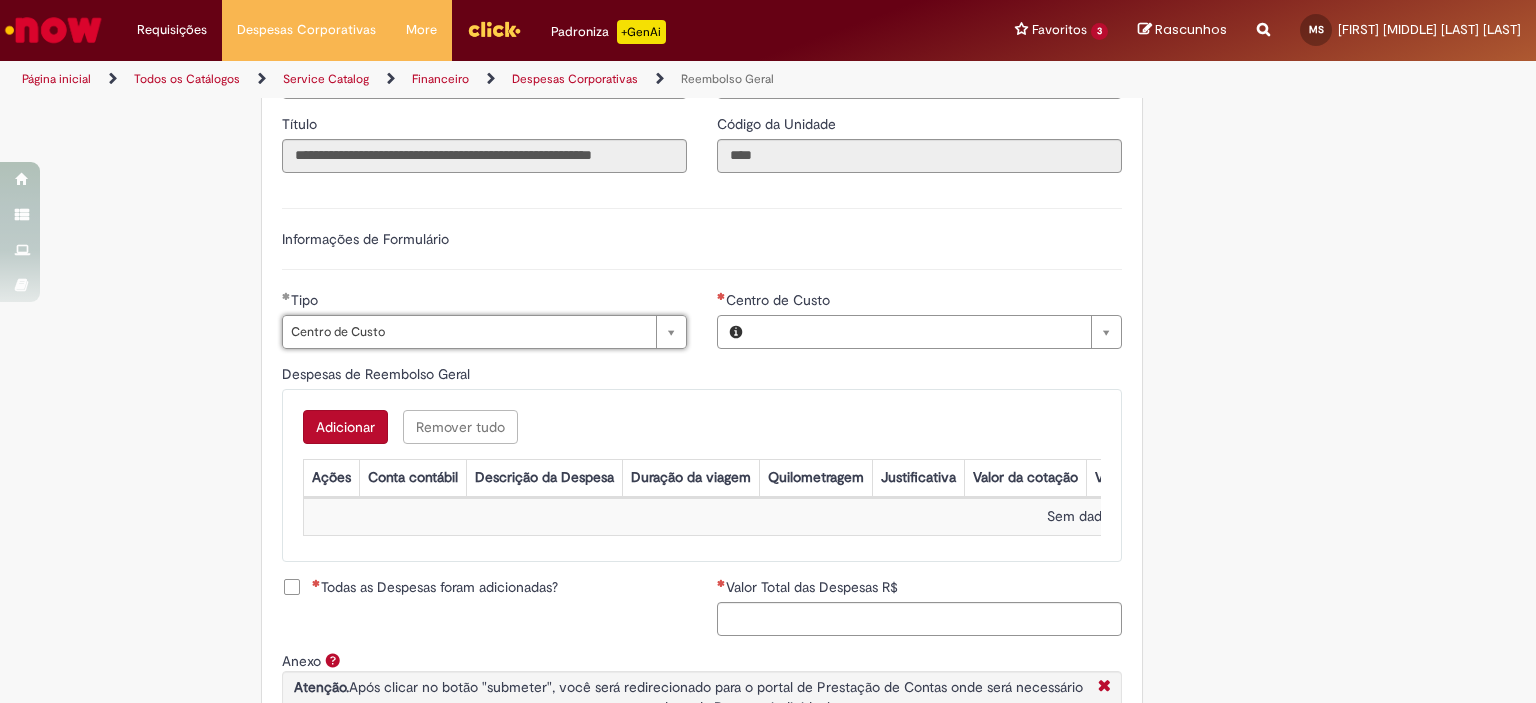 type on "**********" 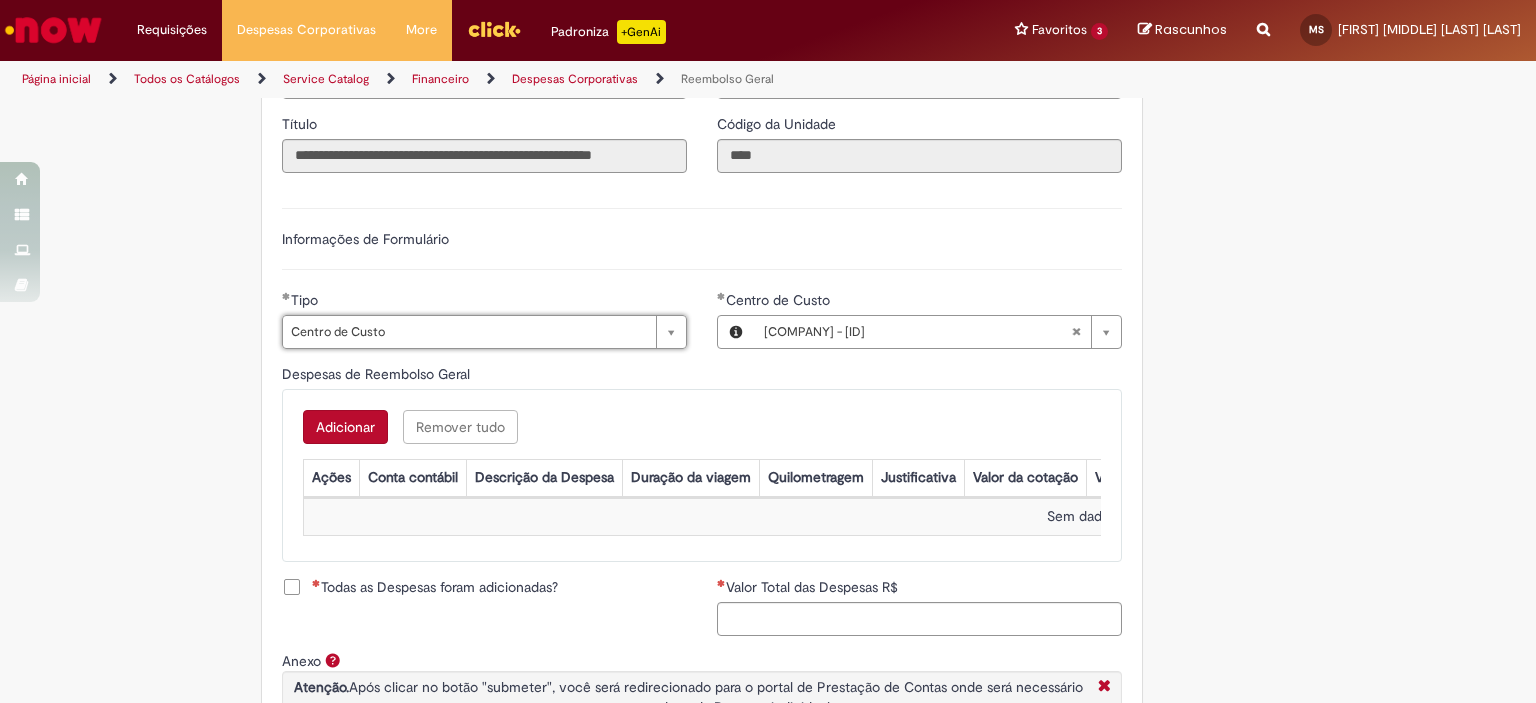 scroll, scrollTop: 668, scrollLeft: 0, axis: vertical 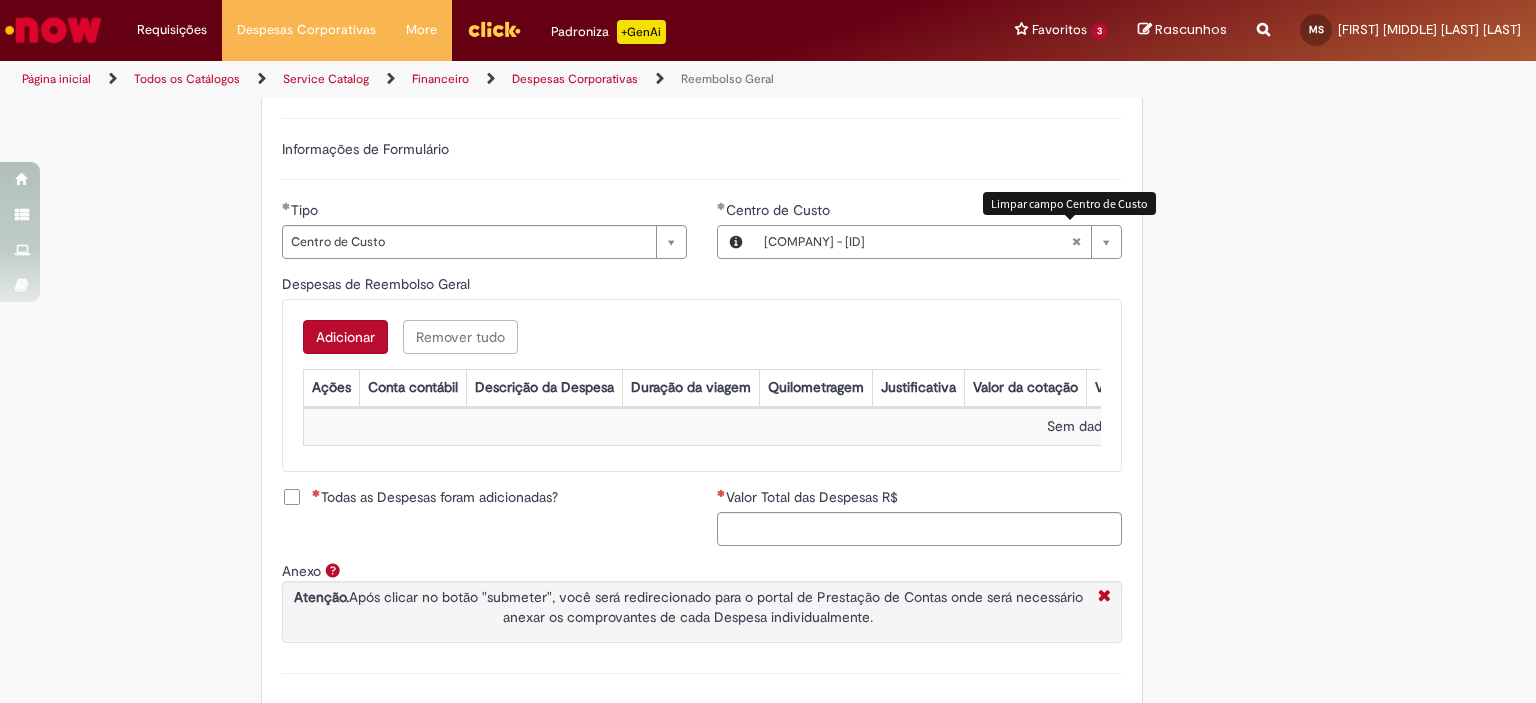 click at bounding box center (1076, 242) 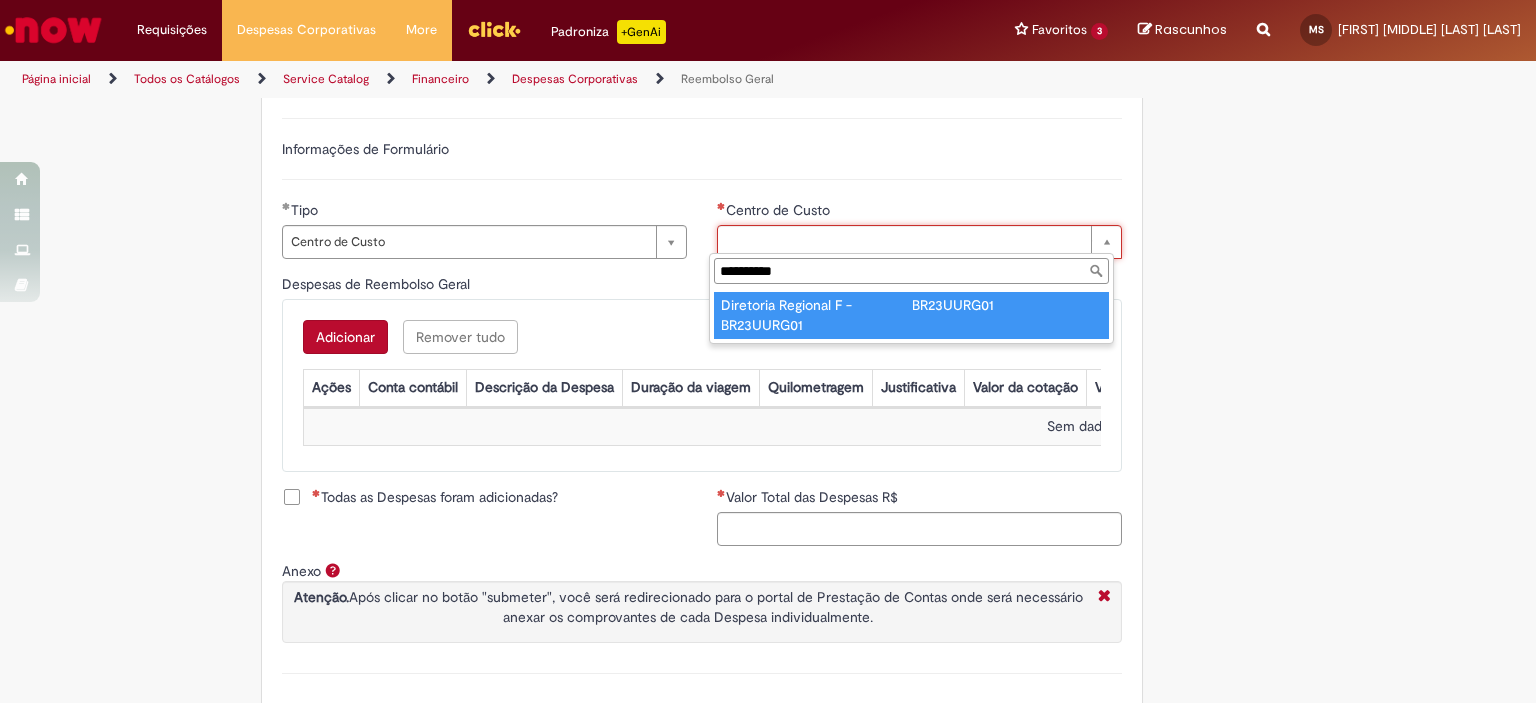 type on "**********" 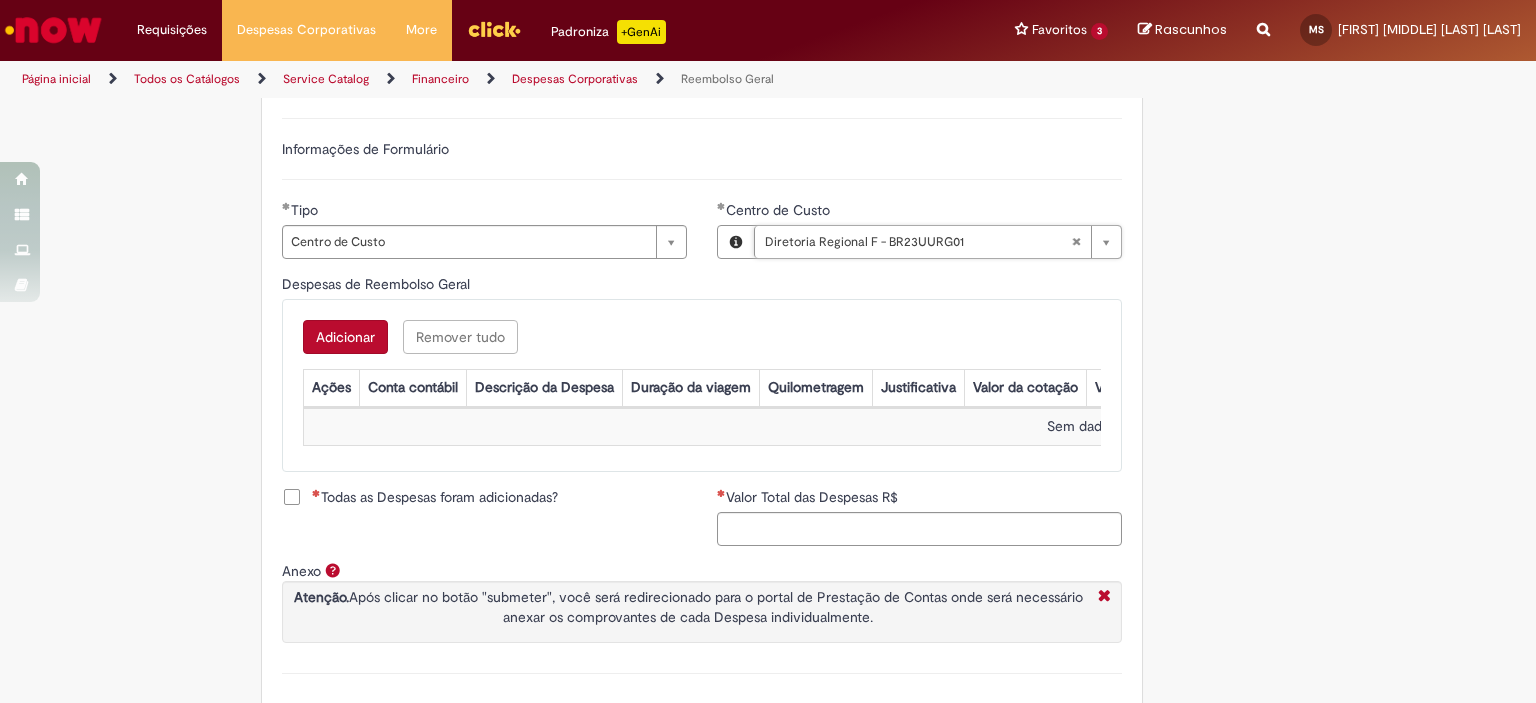 click on "Adicionar" at bounding box center (345, 337) 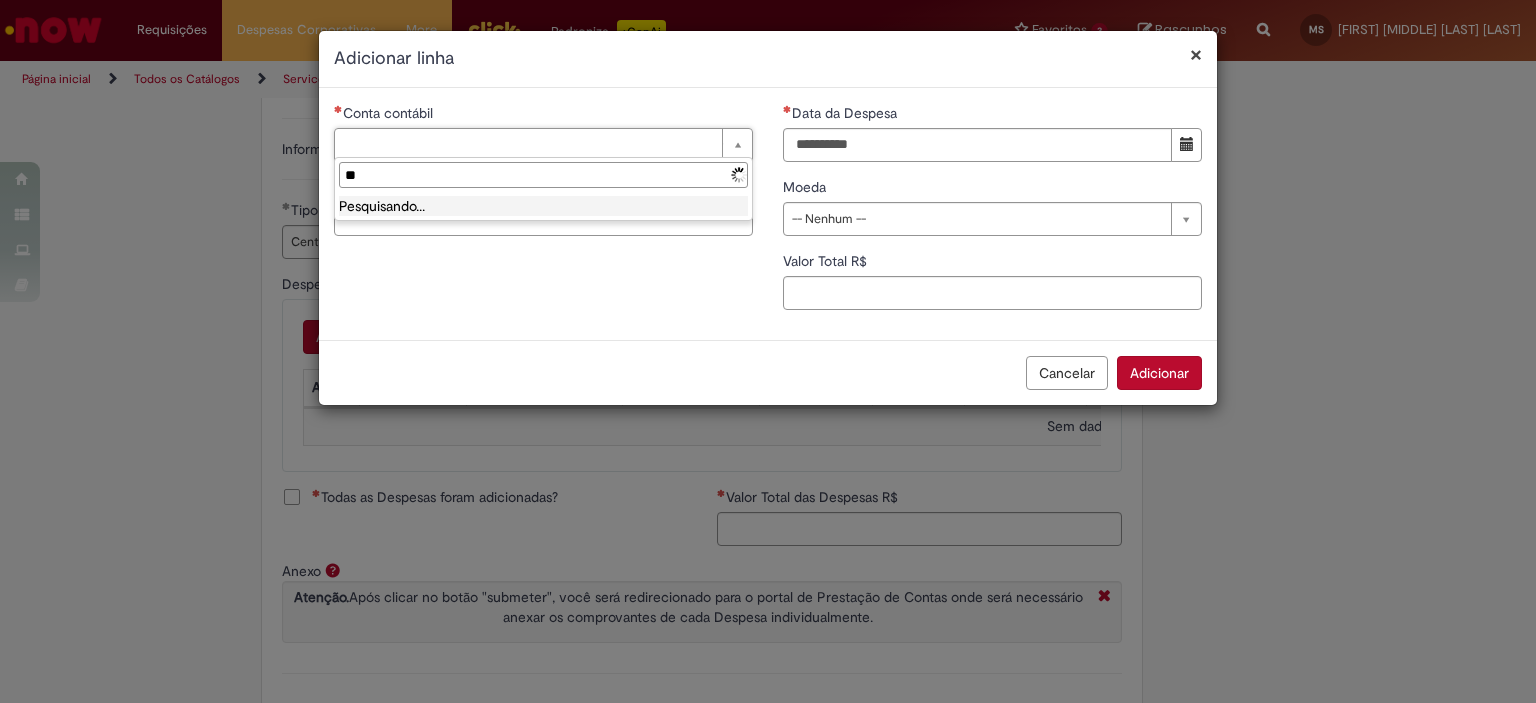 type on "*" 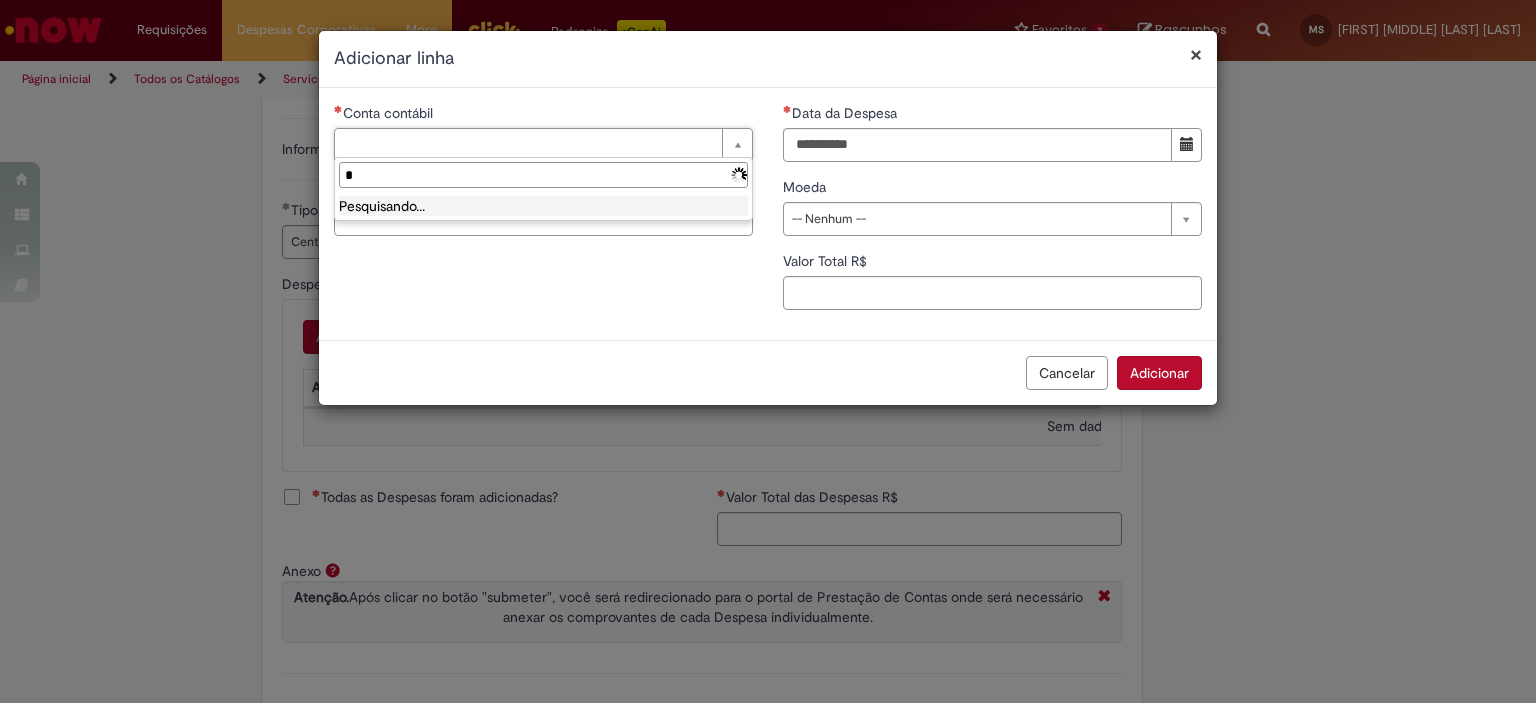 type 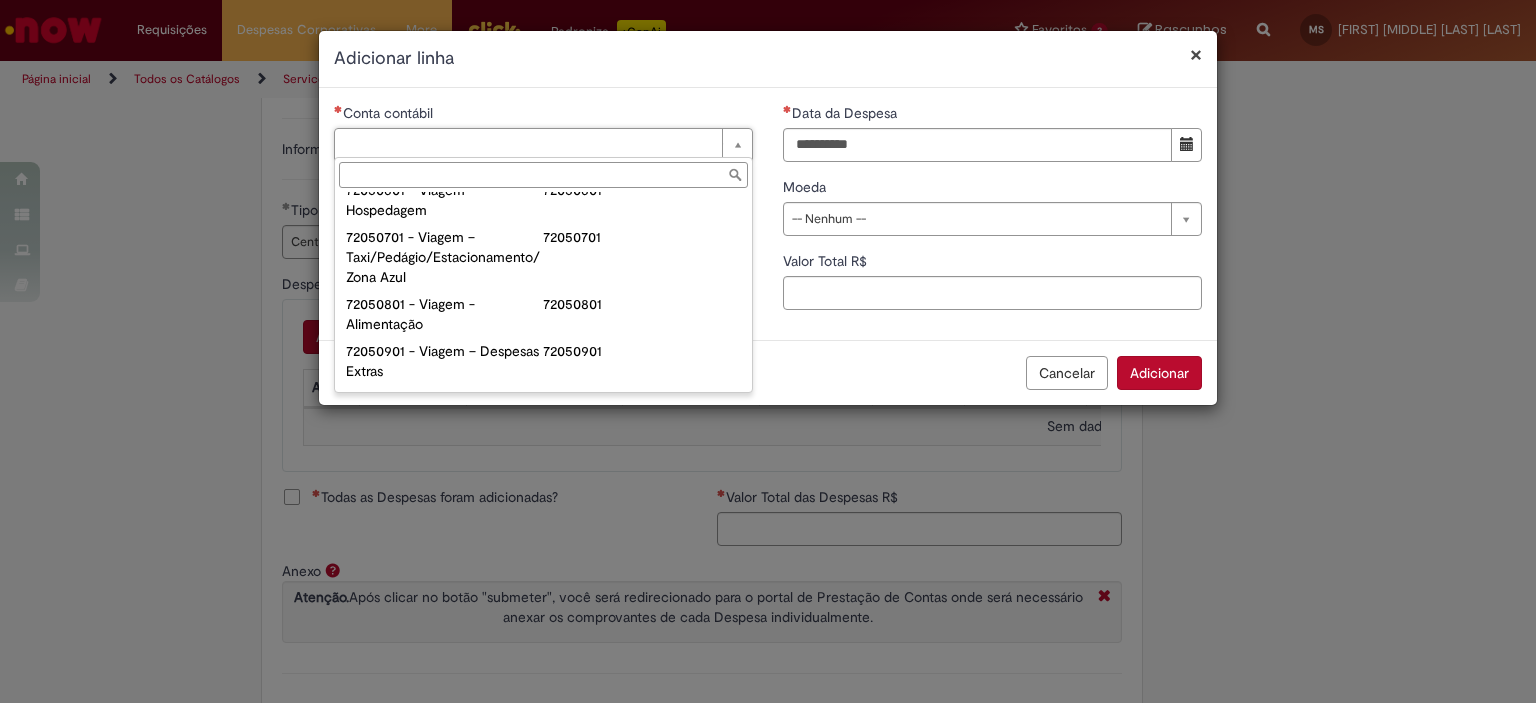 scroll, scrollTop: 1152, scrollLeft: 0, axis: vertical 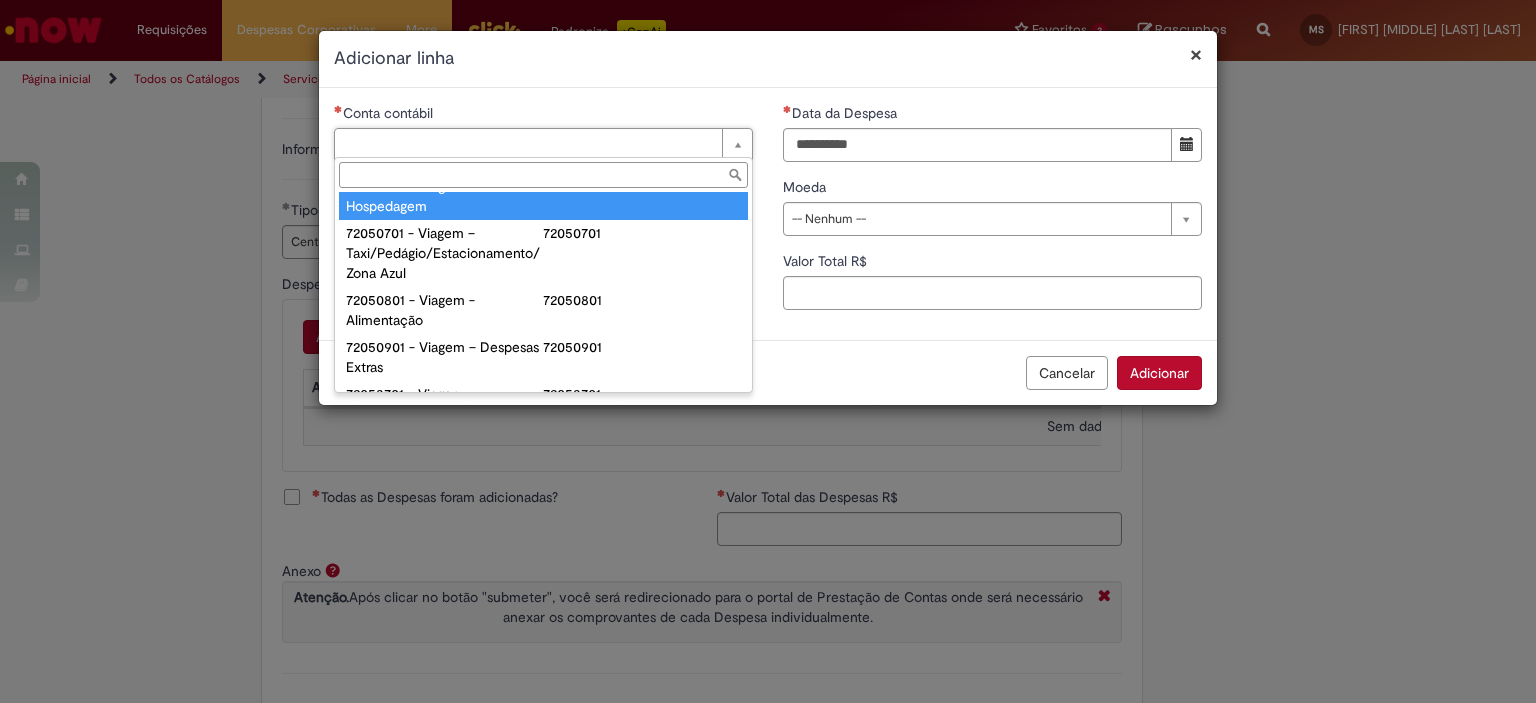 type on "**********" 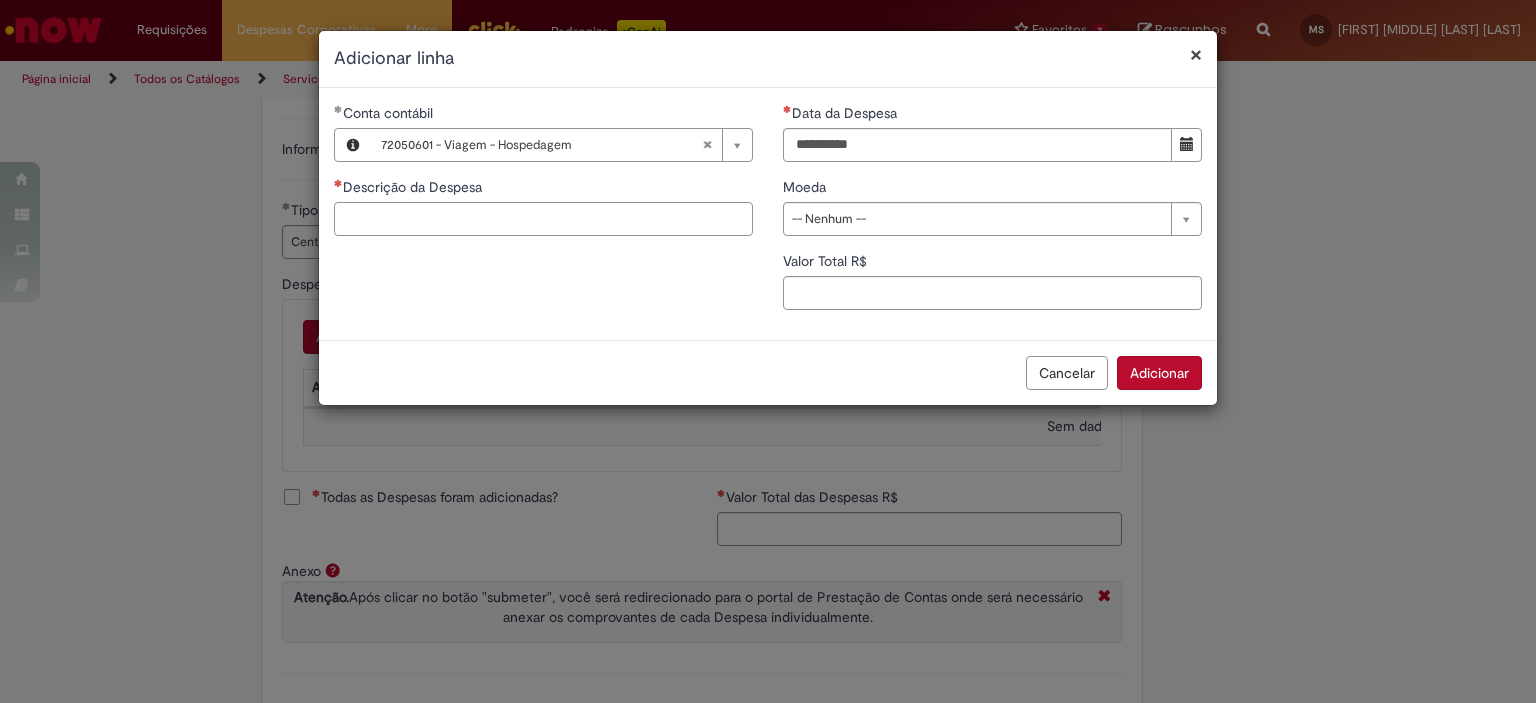 click on "Descrição da Despesa" at bounding box center (543, 219) 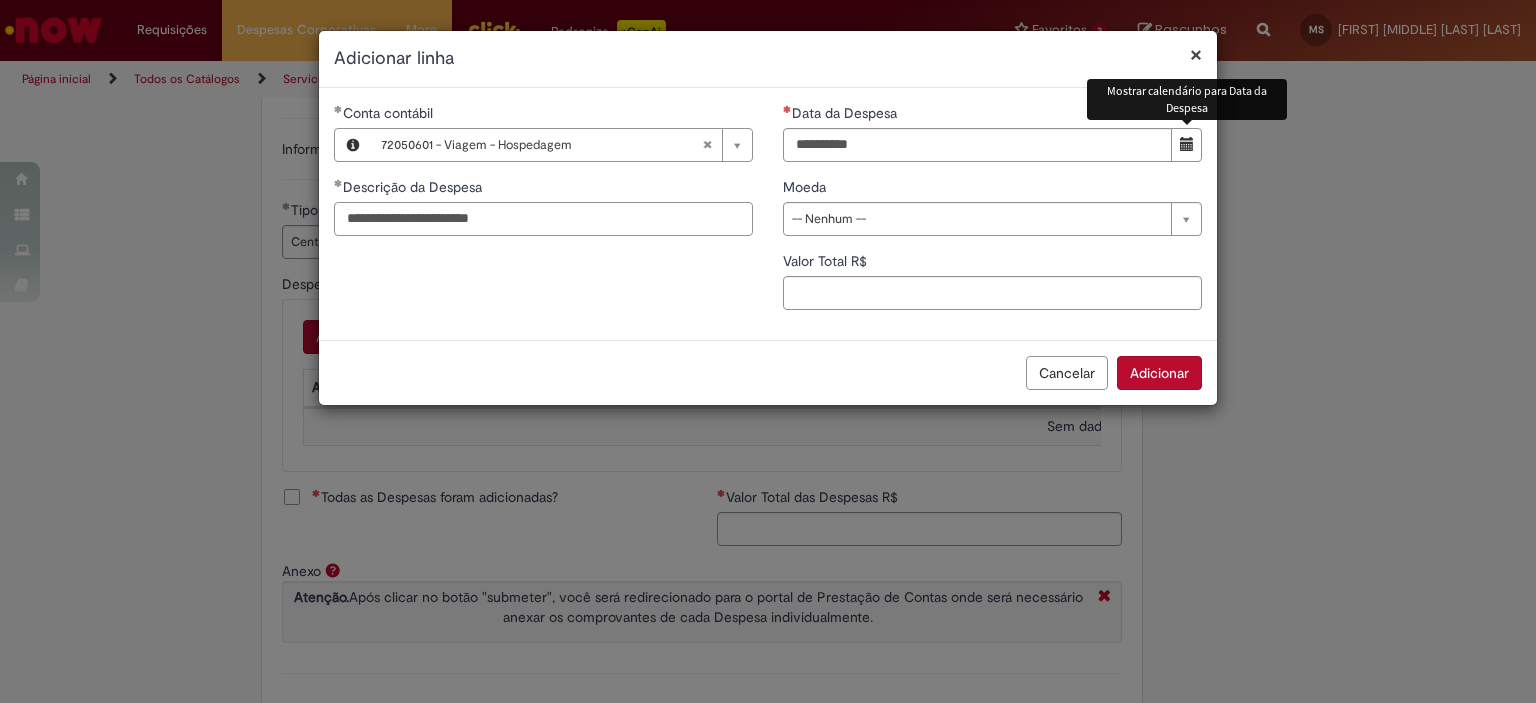 type on "**********" 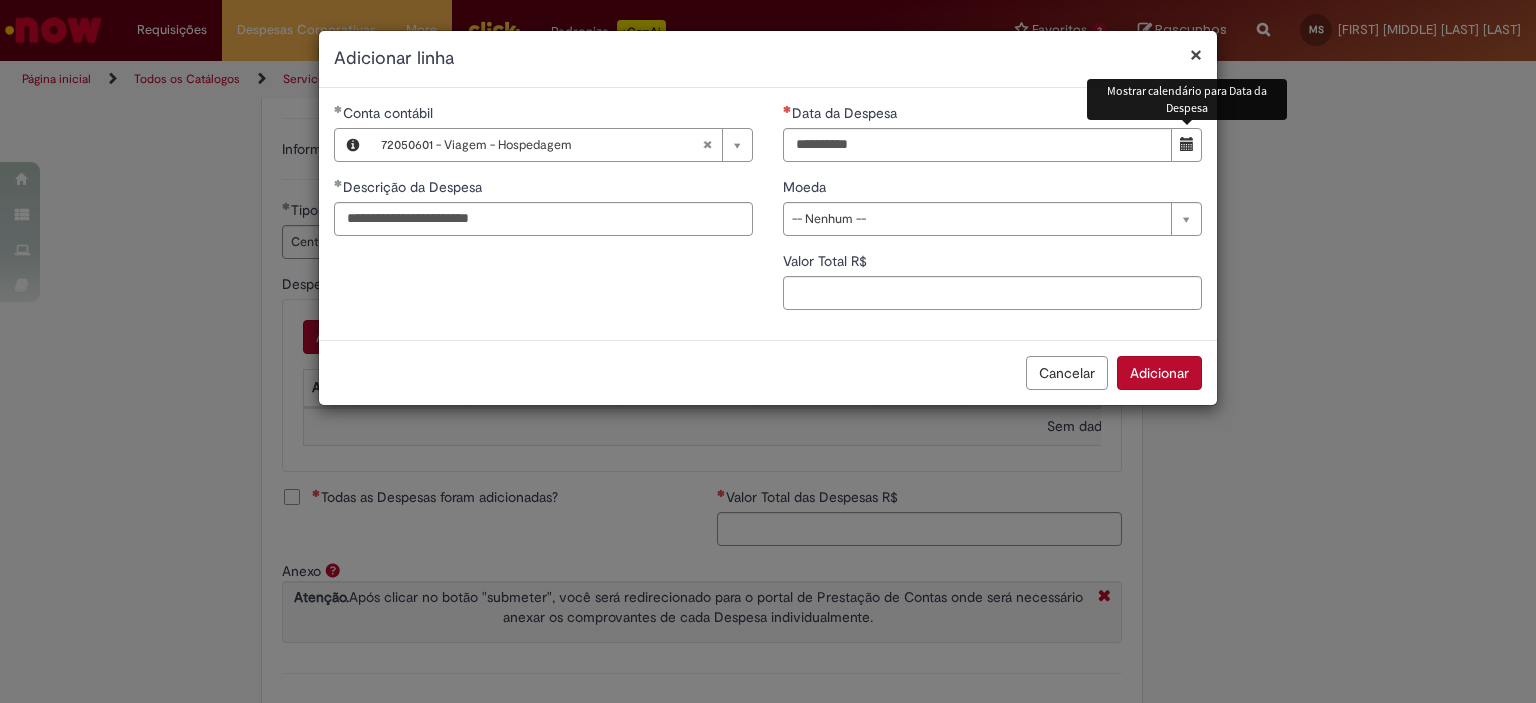 click at bounding box center (1186, 145) 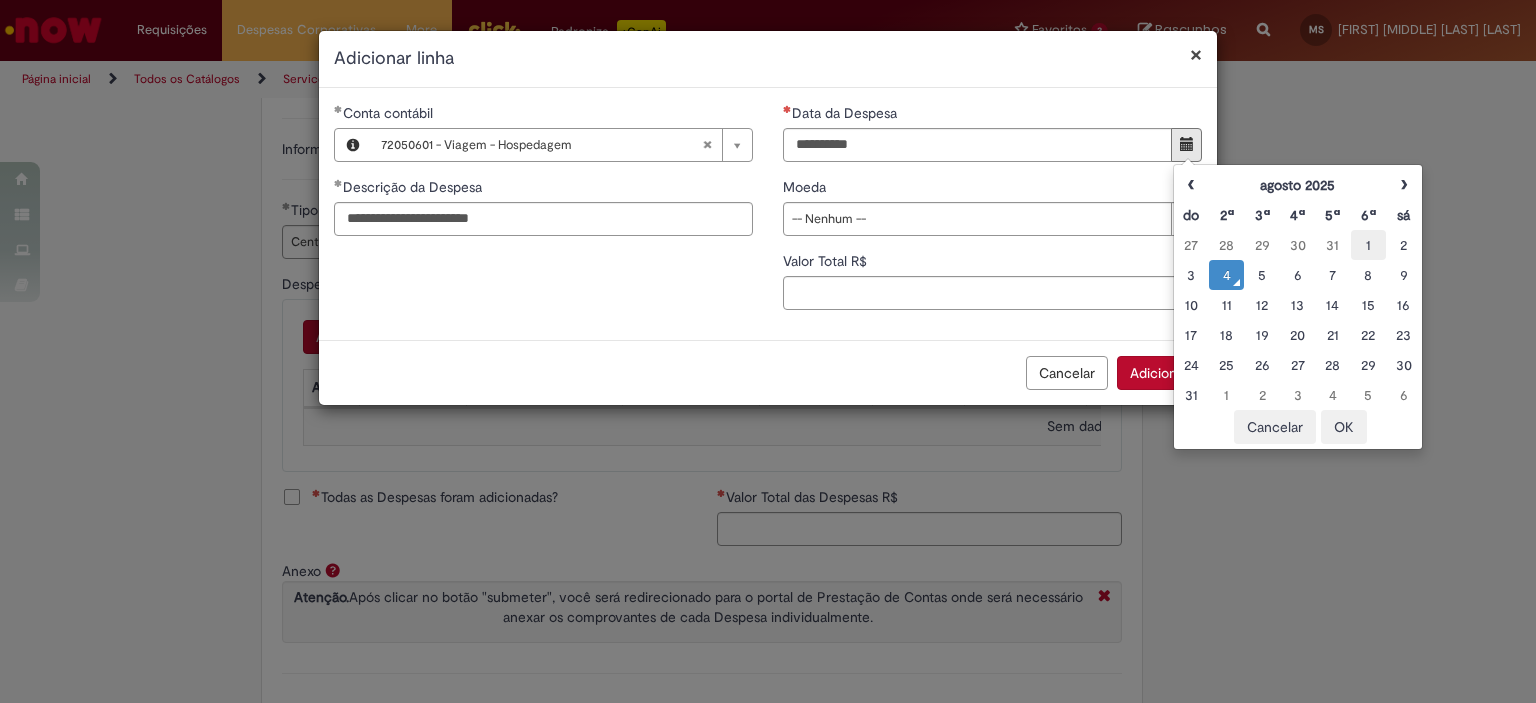 click on "1" at bounding box center [1368, 245] 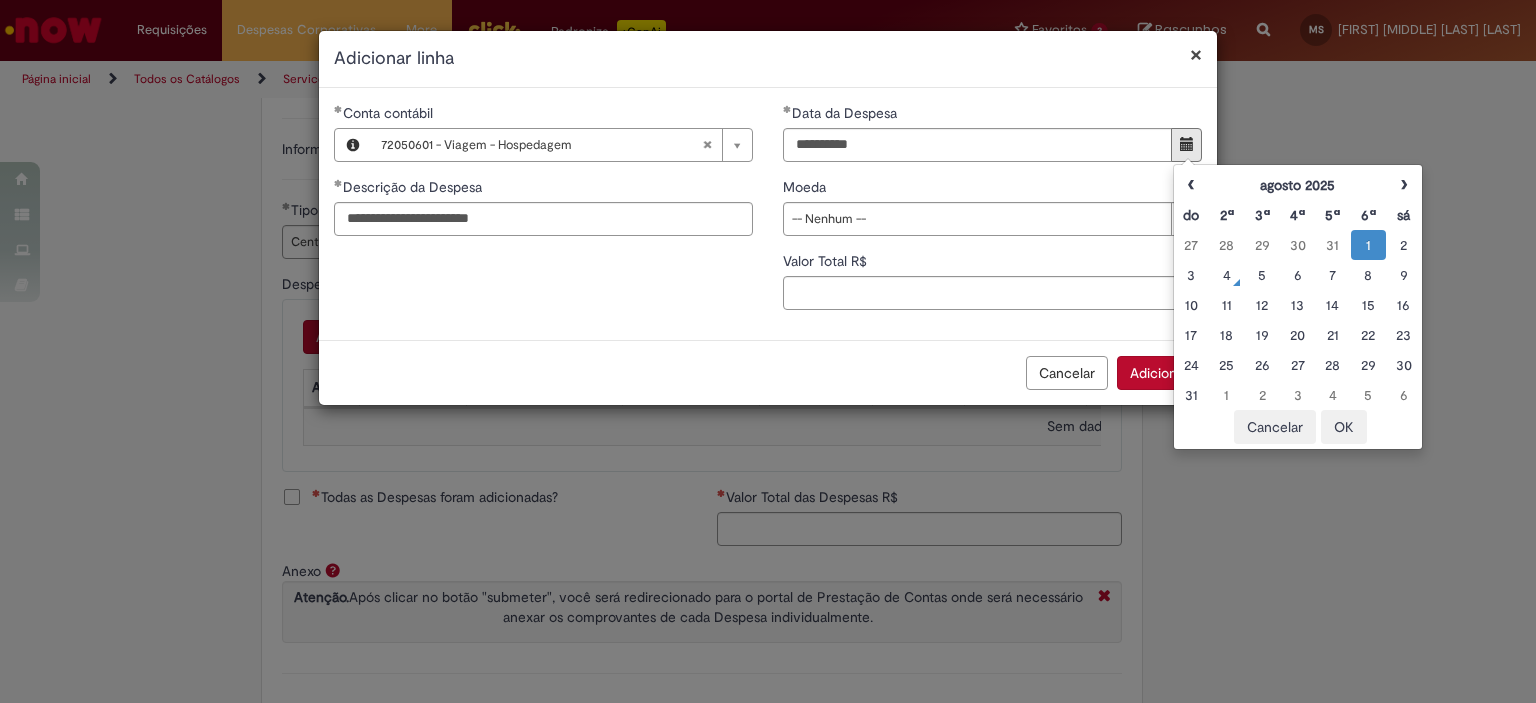 click on "**********" at bounding box center [768, 214] 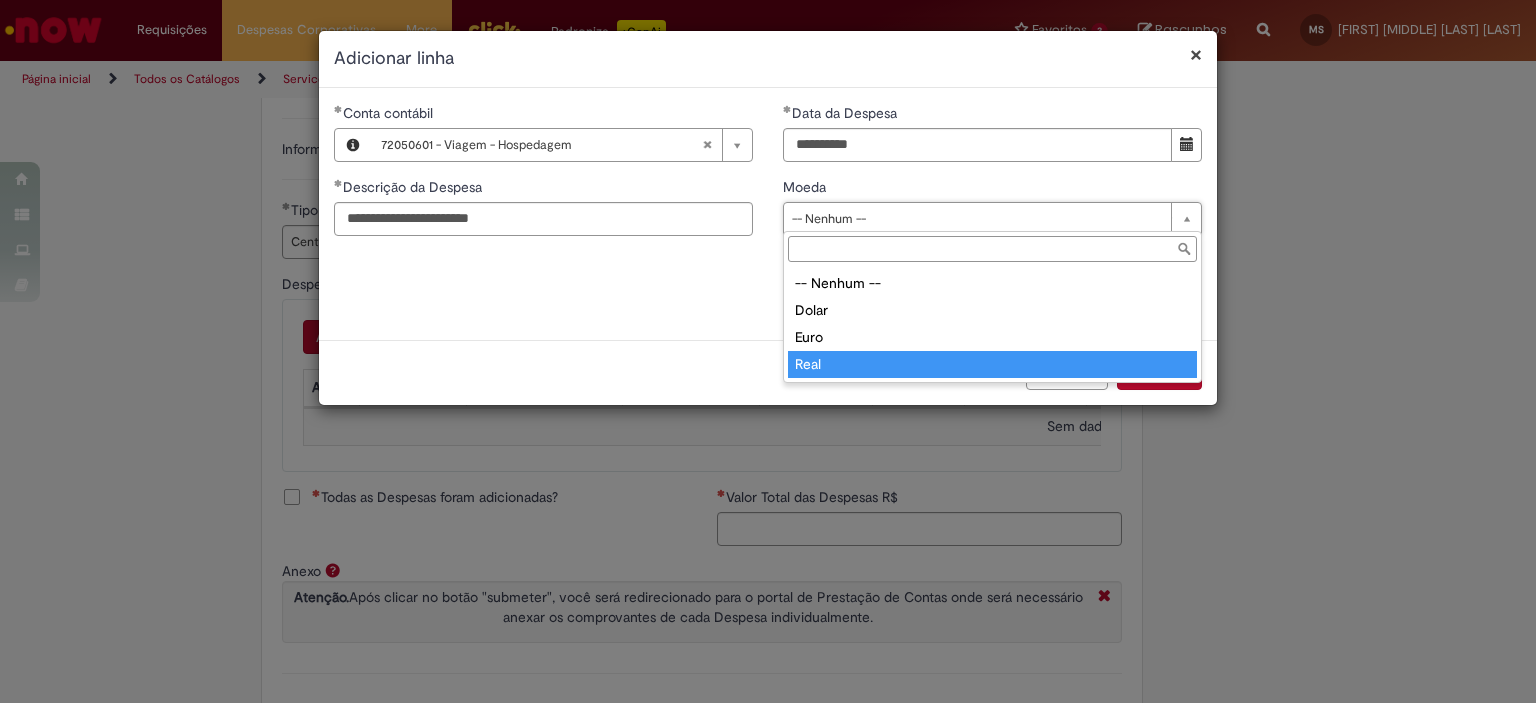 type on "****" 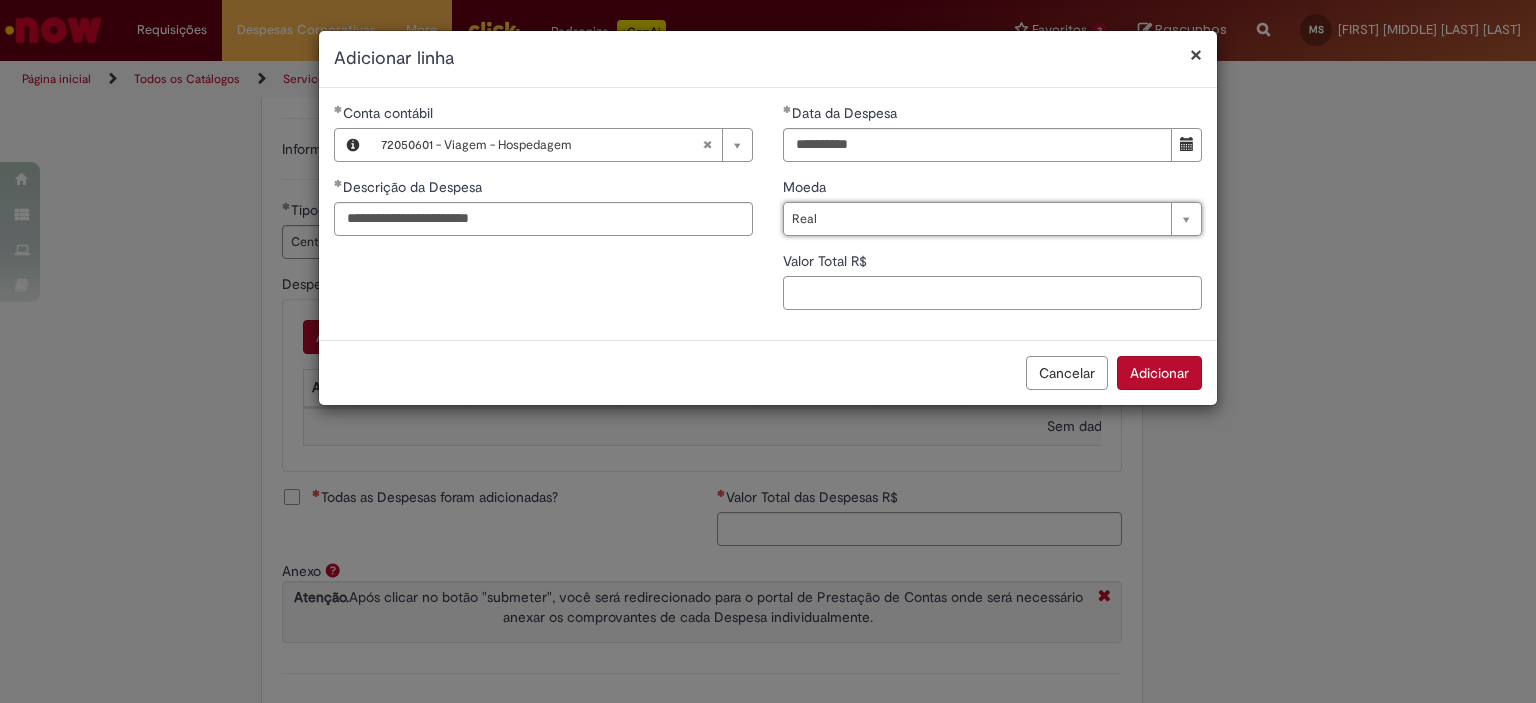 click on "Valor Total R$" at bounding box center [992, 293] 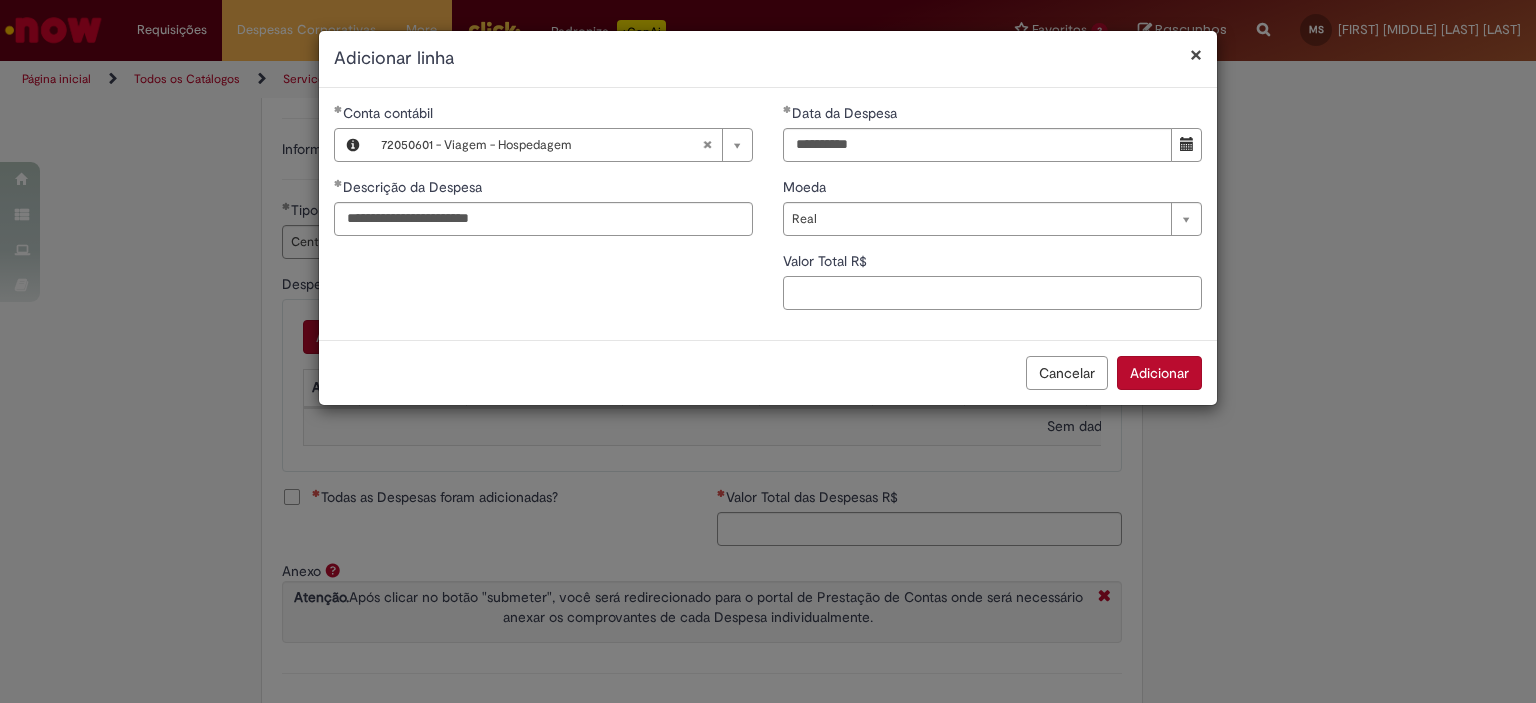 paste on "********" 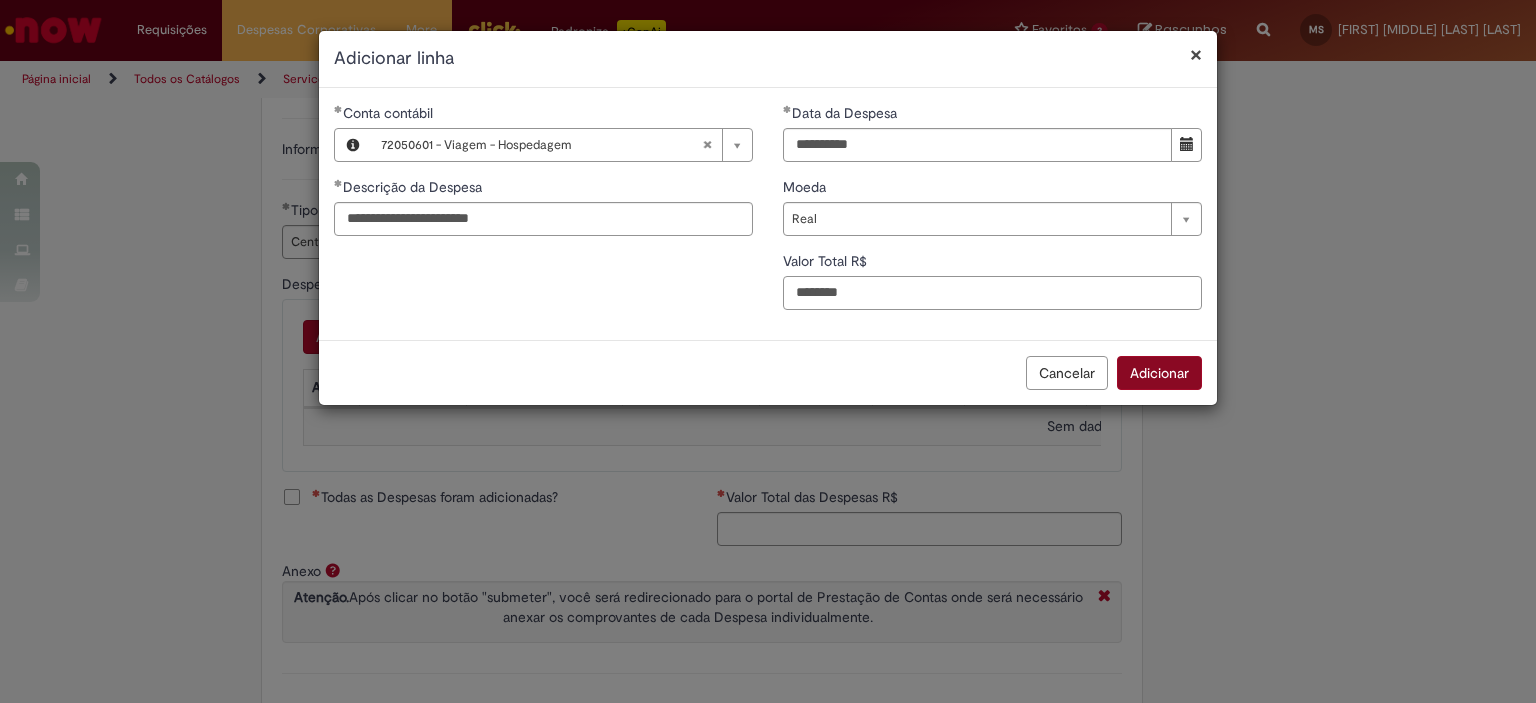 type on "********" 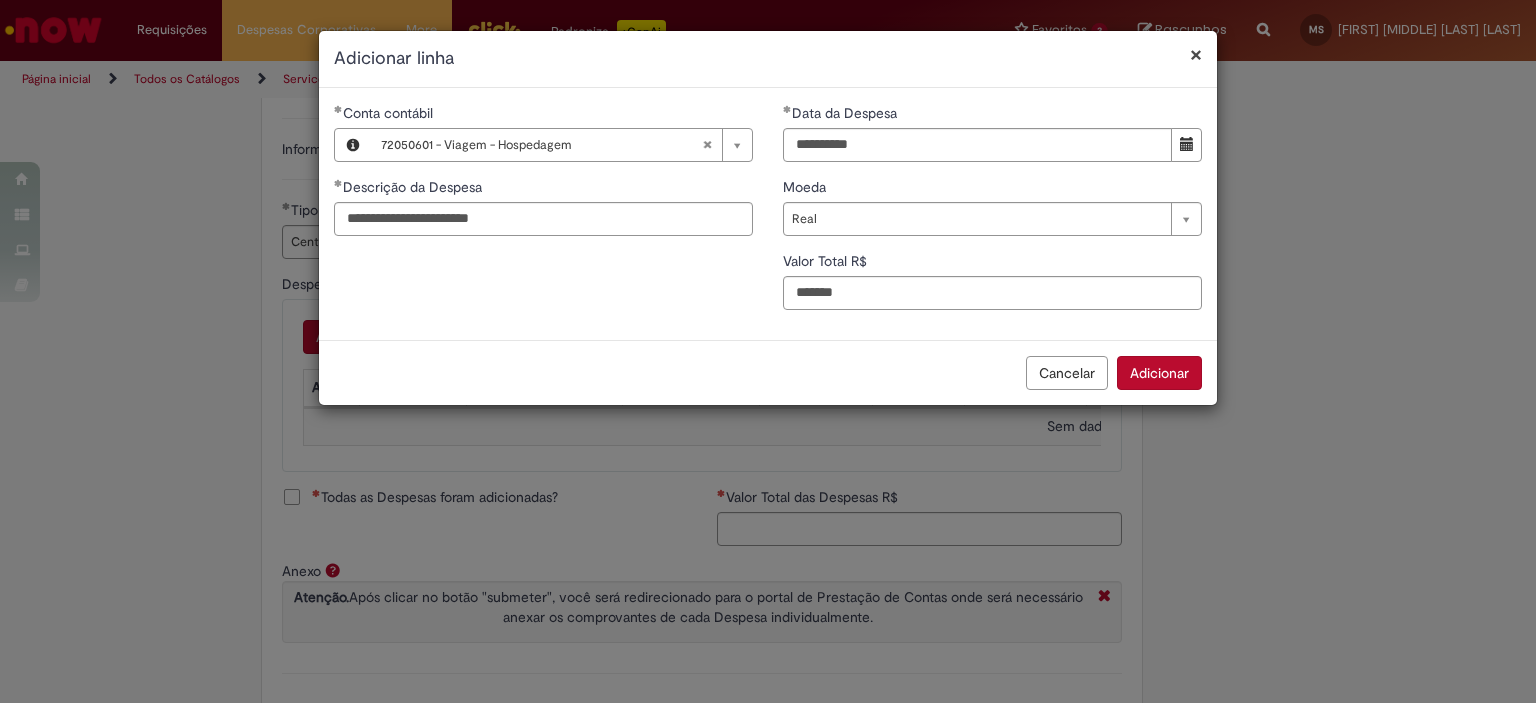 type on "*******" 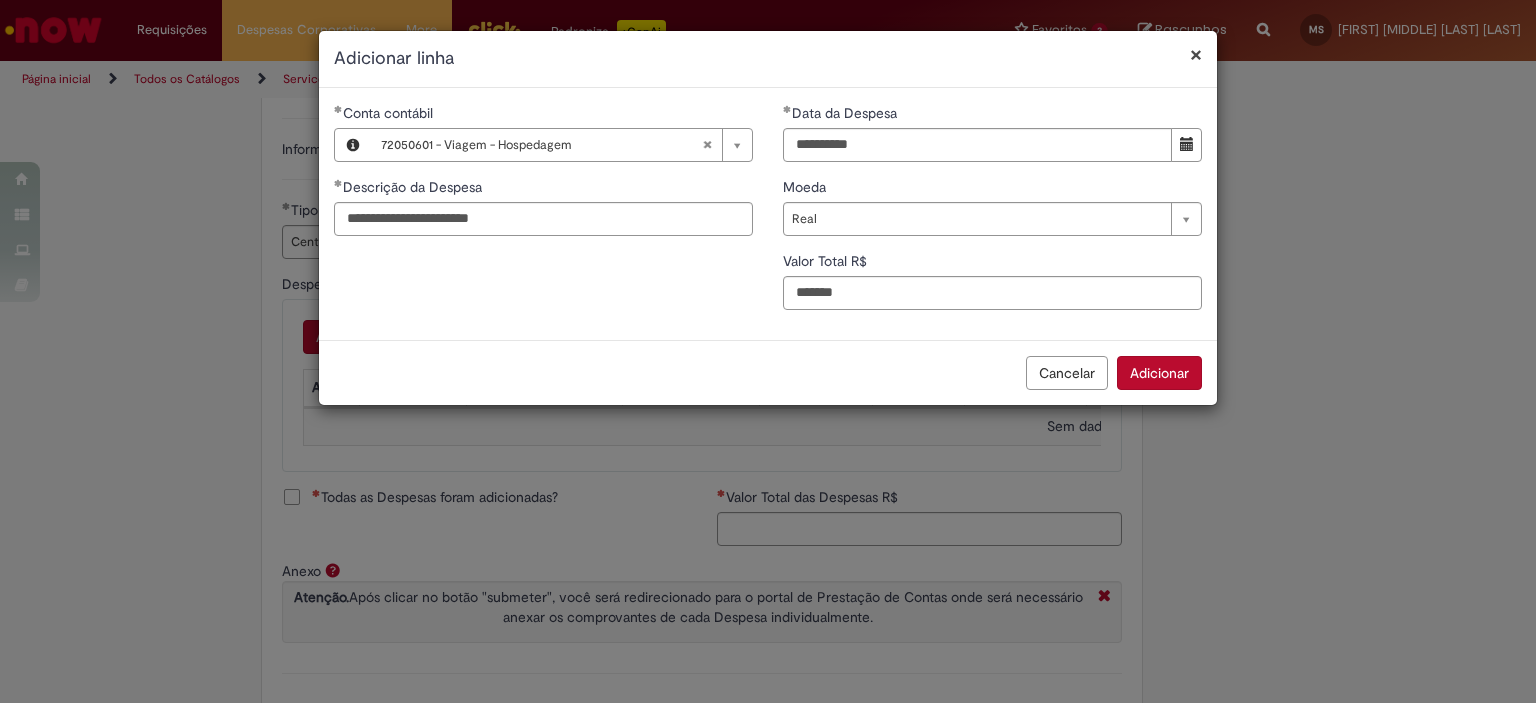 click on "Adicionar" at bounding box center (1159, 373) 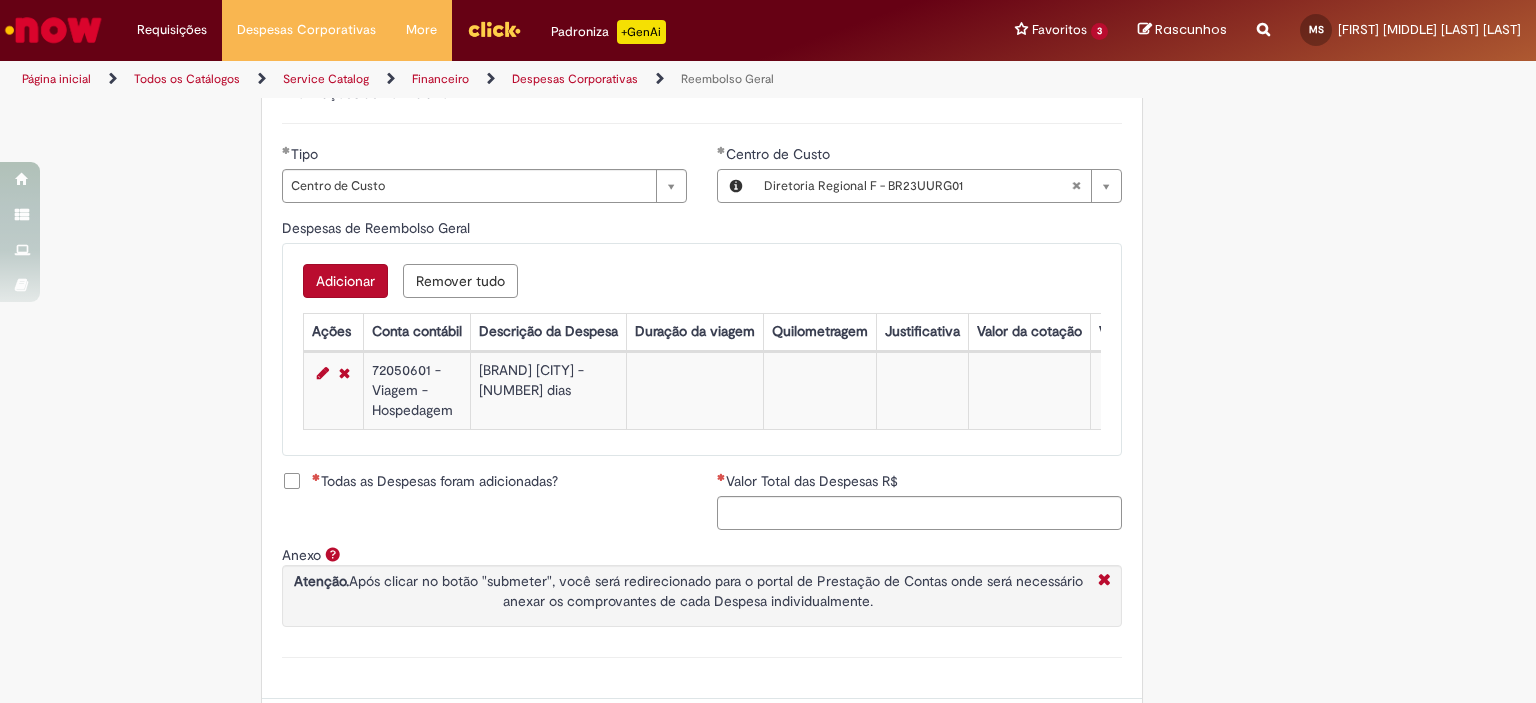 scroll, scrollTop: 755, scrollLeft: 0, axis: vertical 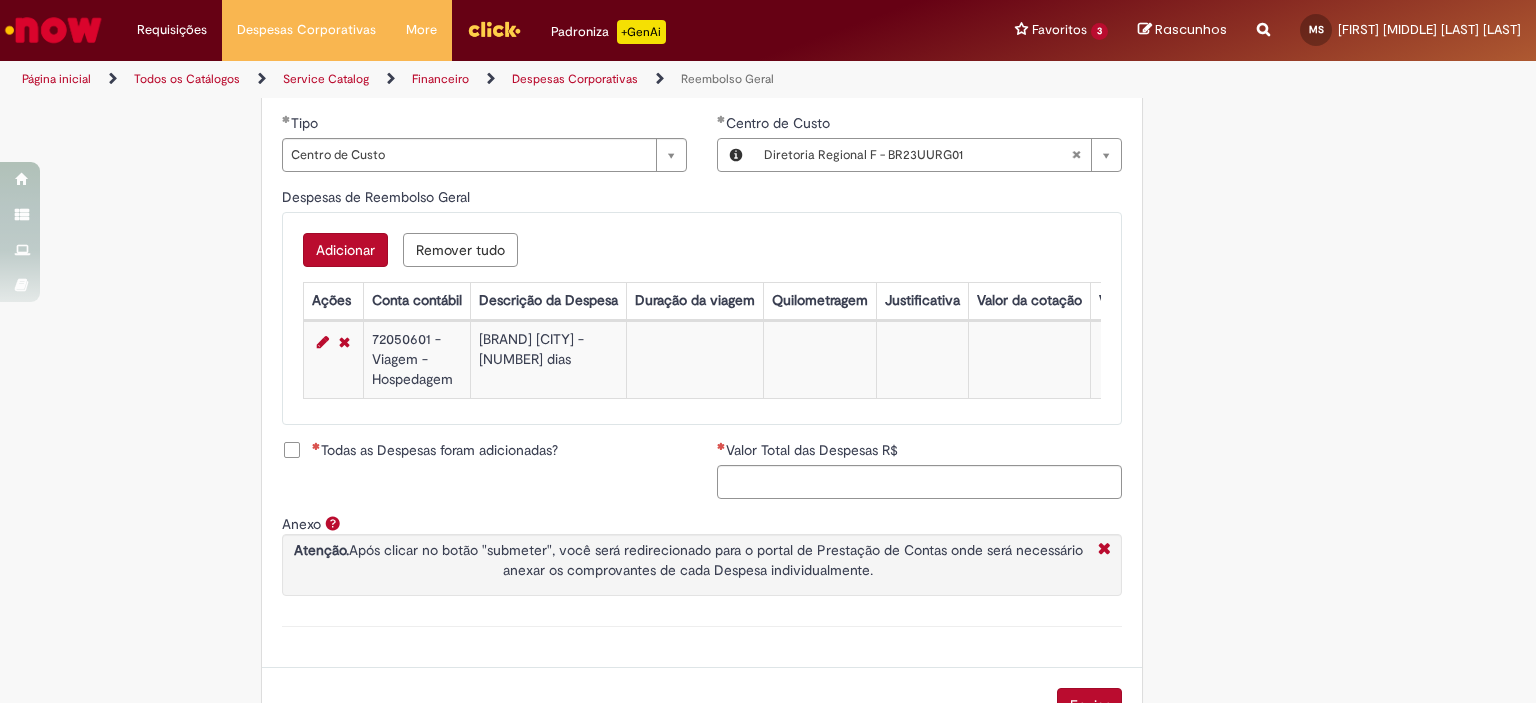 click on "Todas as Despesas foram adicionadas?" at bounding box center [435, 450] 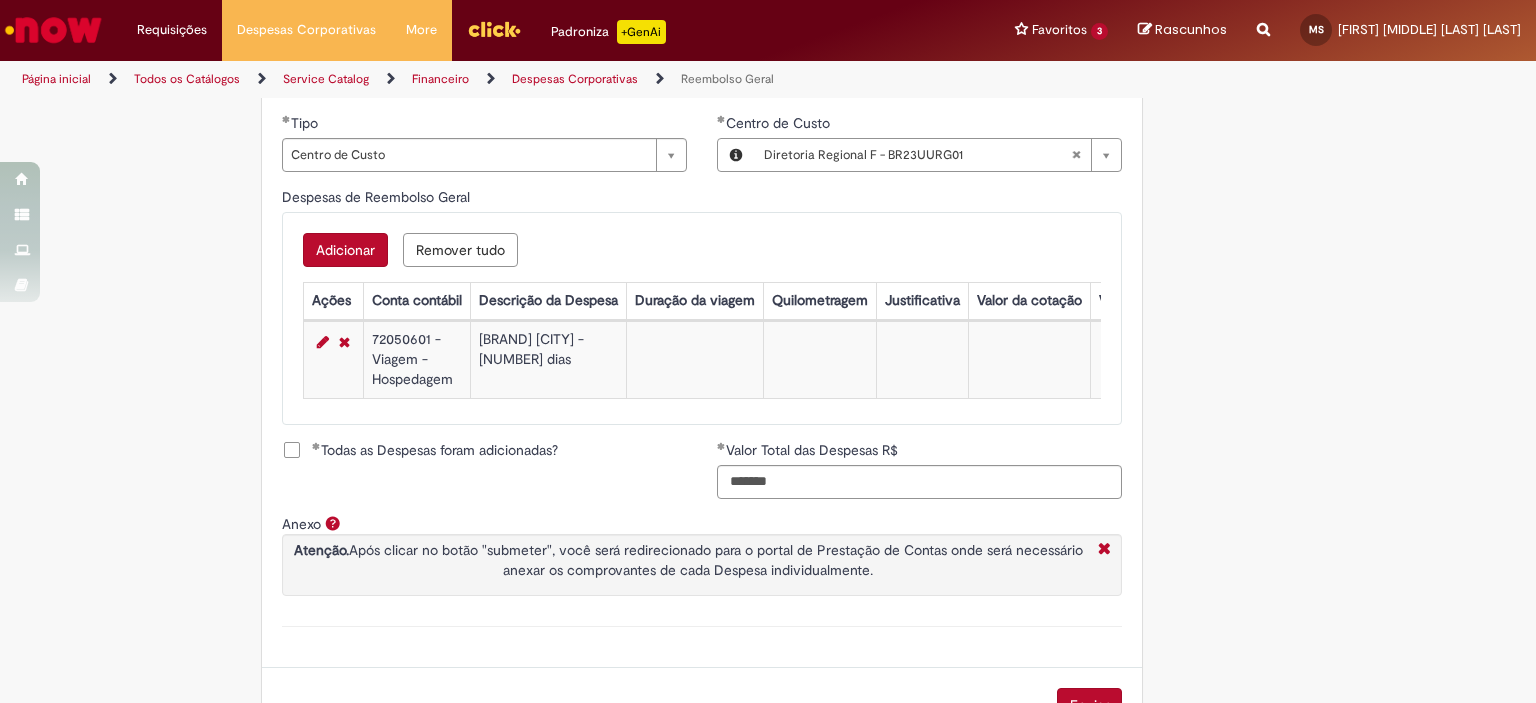 scroll, scrollTop: 828, scrollLeft: 0, axis: vertical 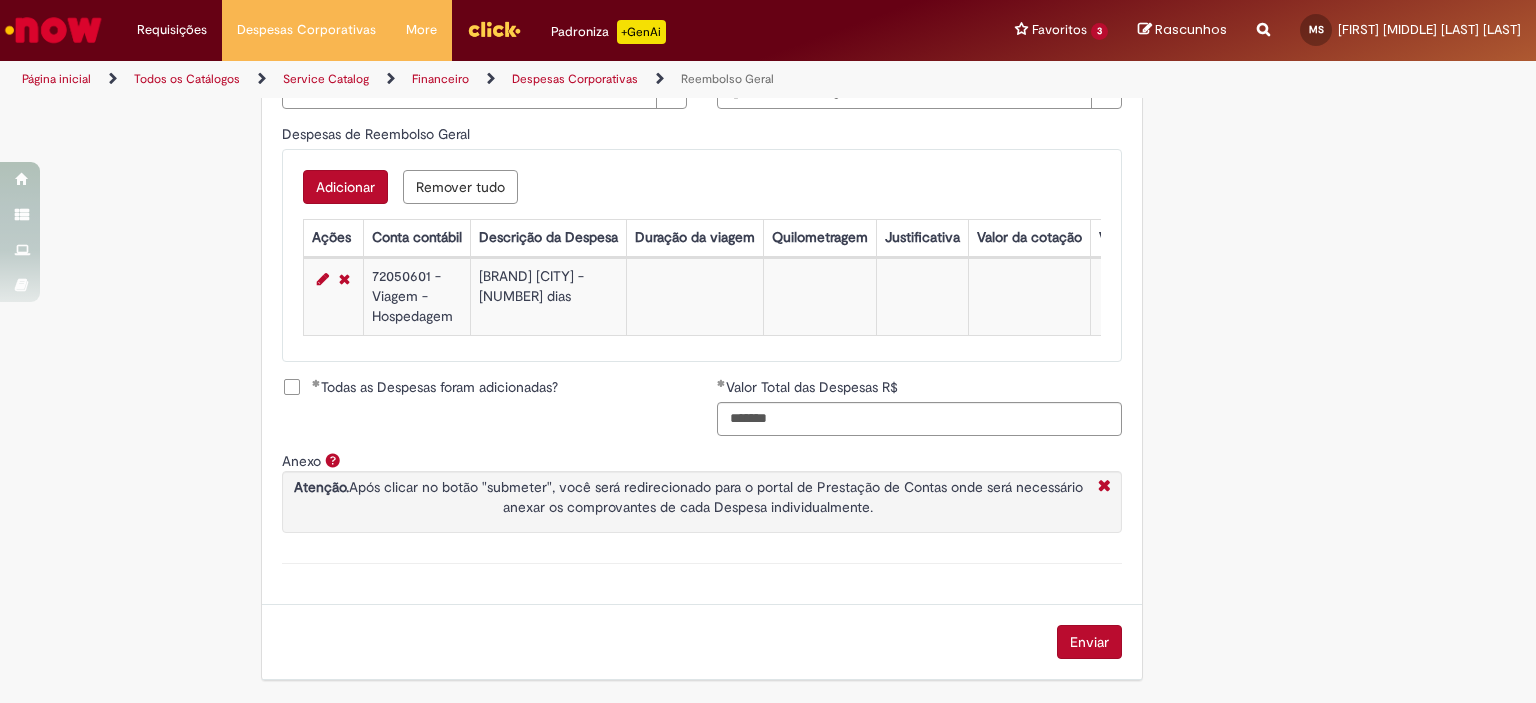 click on "Enviar" at bounding box center (1089, 642) 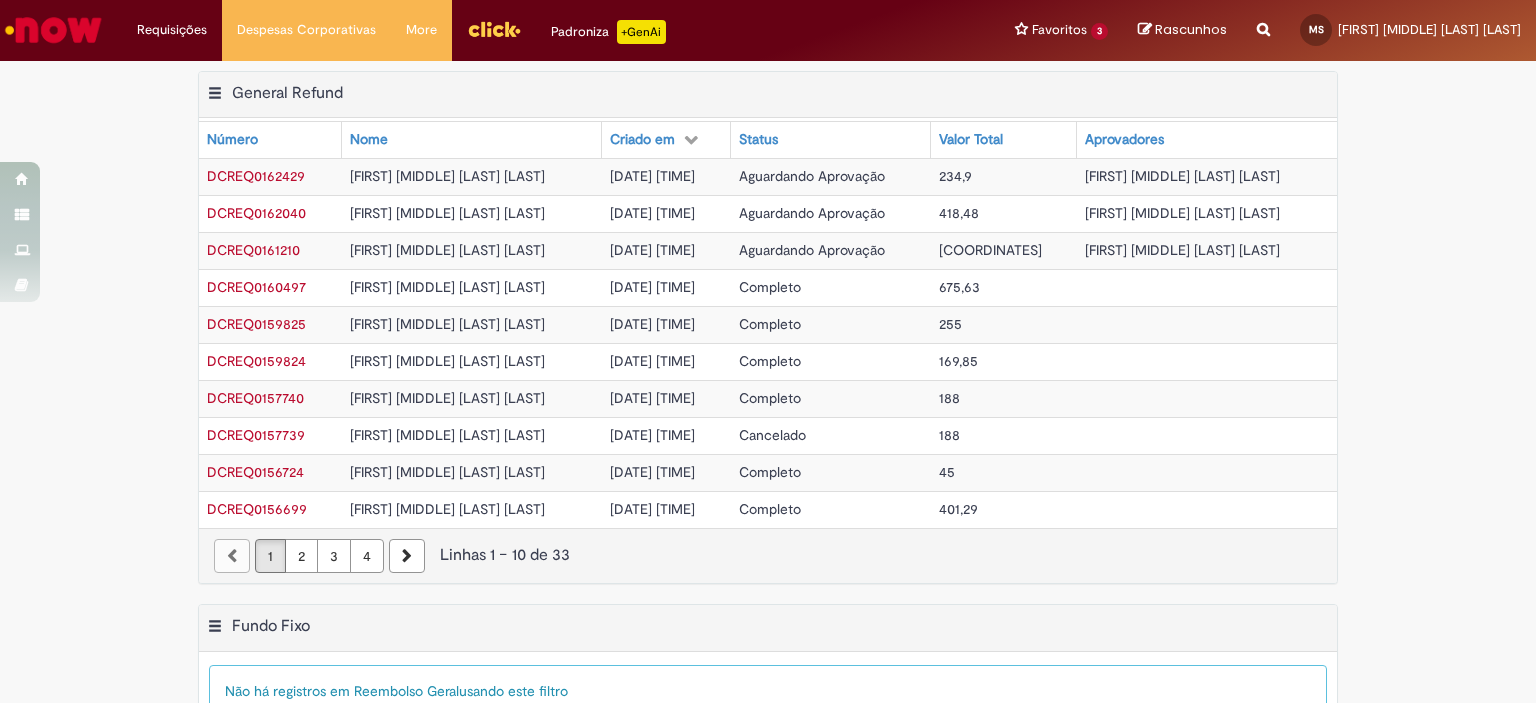 scroll, scrollTop: 0, scrollLeft: 0, axis: both 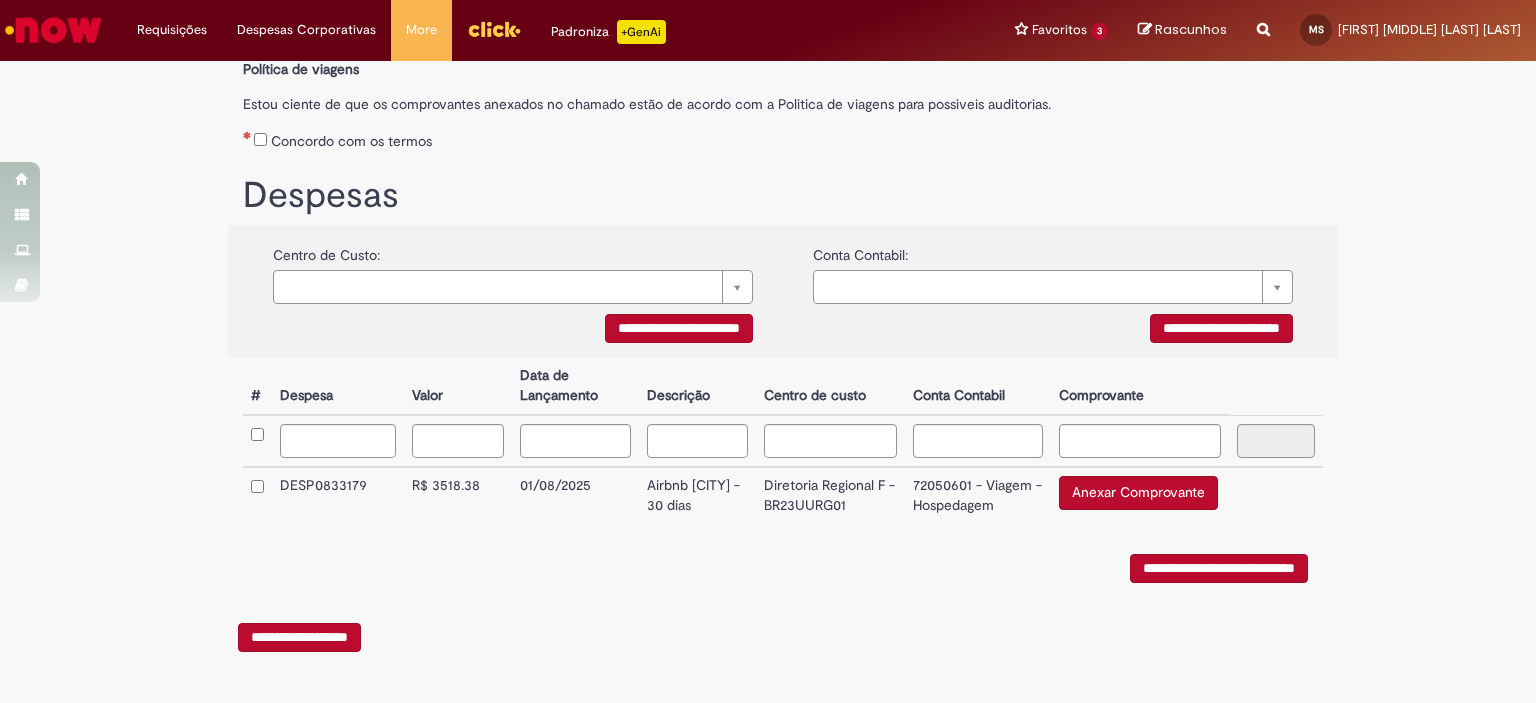 click on "Anexar Comprovante" at bounding box center [1138, 493] 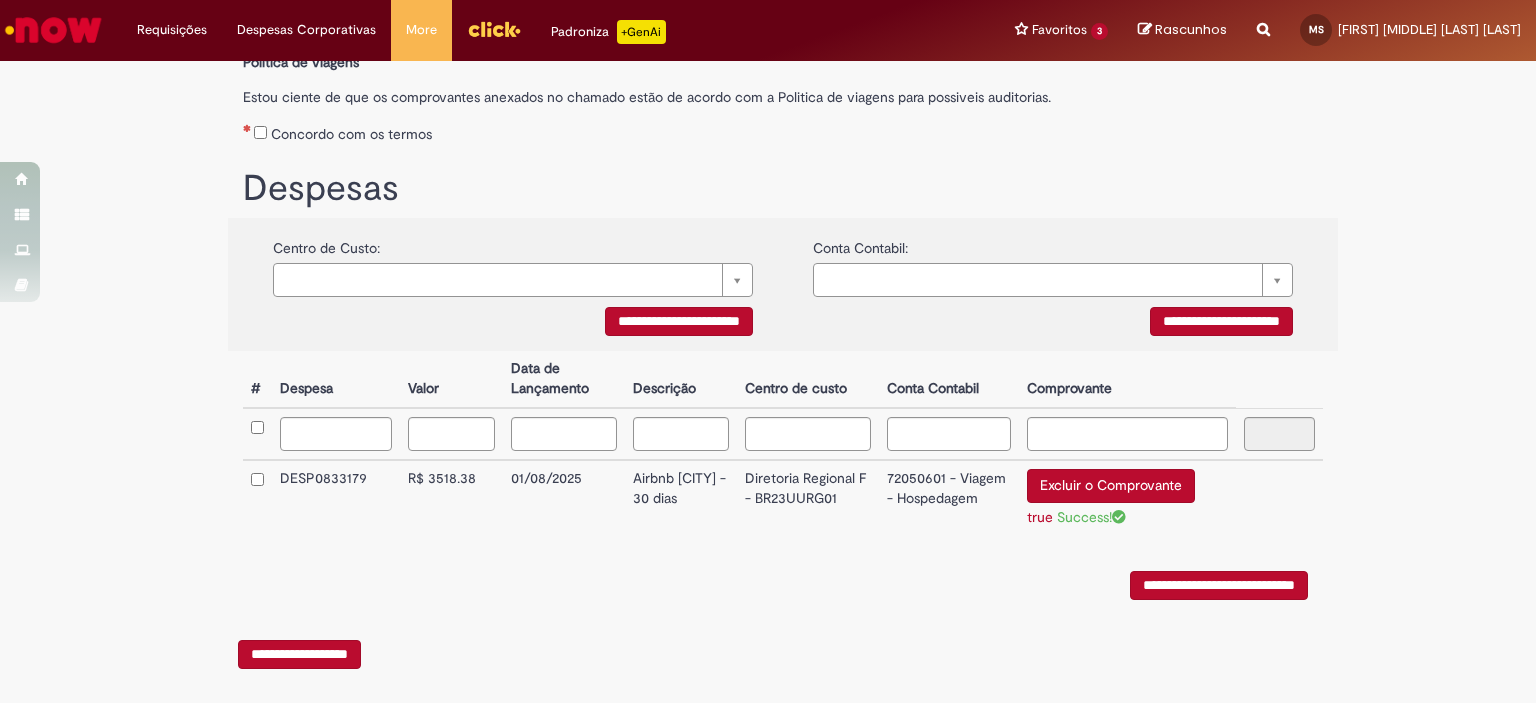 click on "true" at bounding box center [1040, 517] 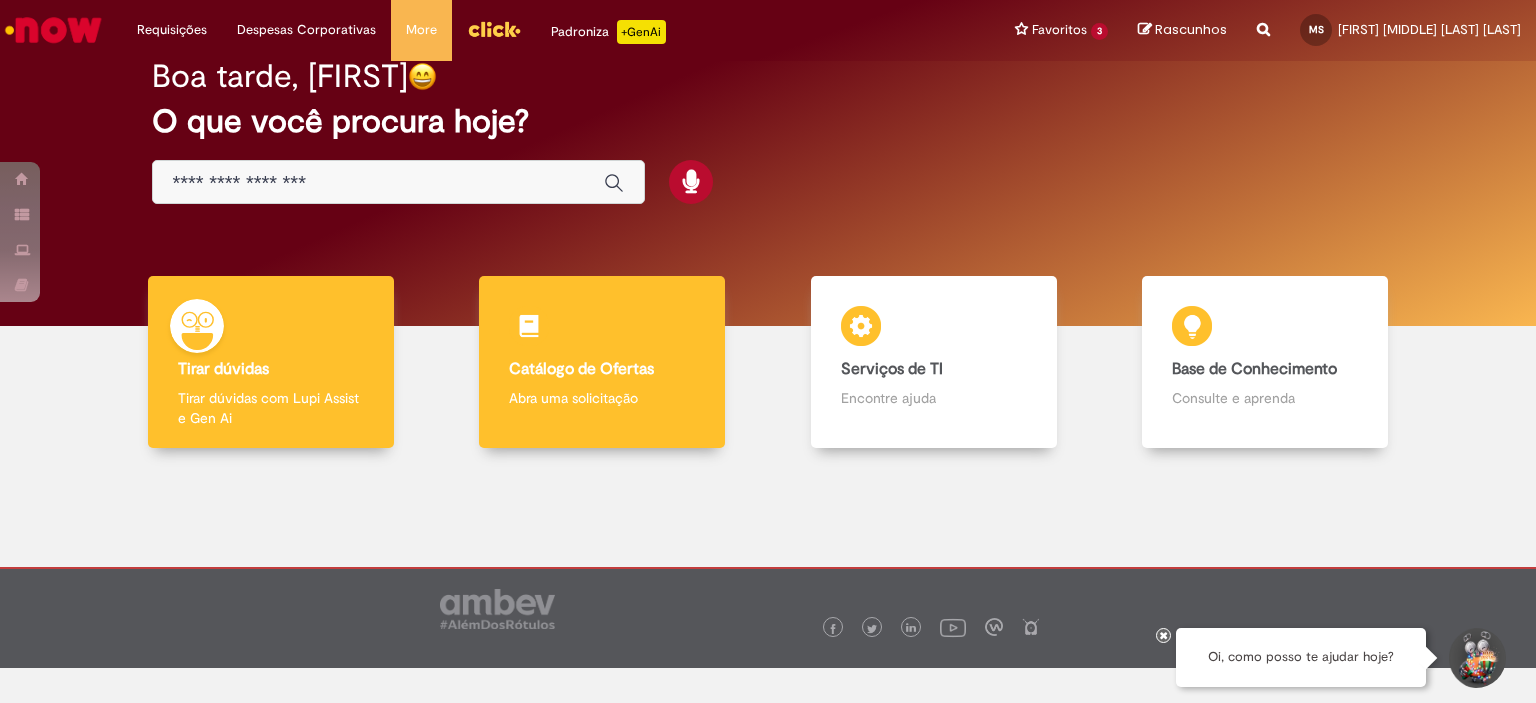 scroll, scrollTop: 0, scrollLeft: 0, axis: both 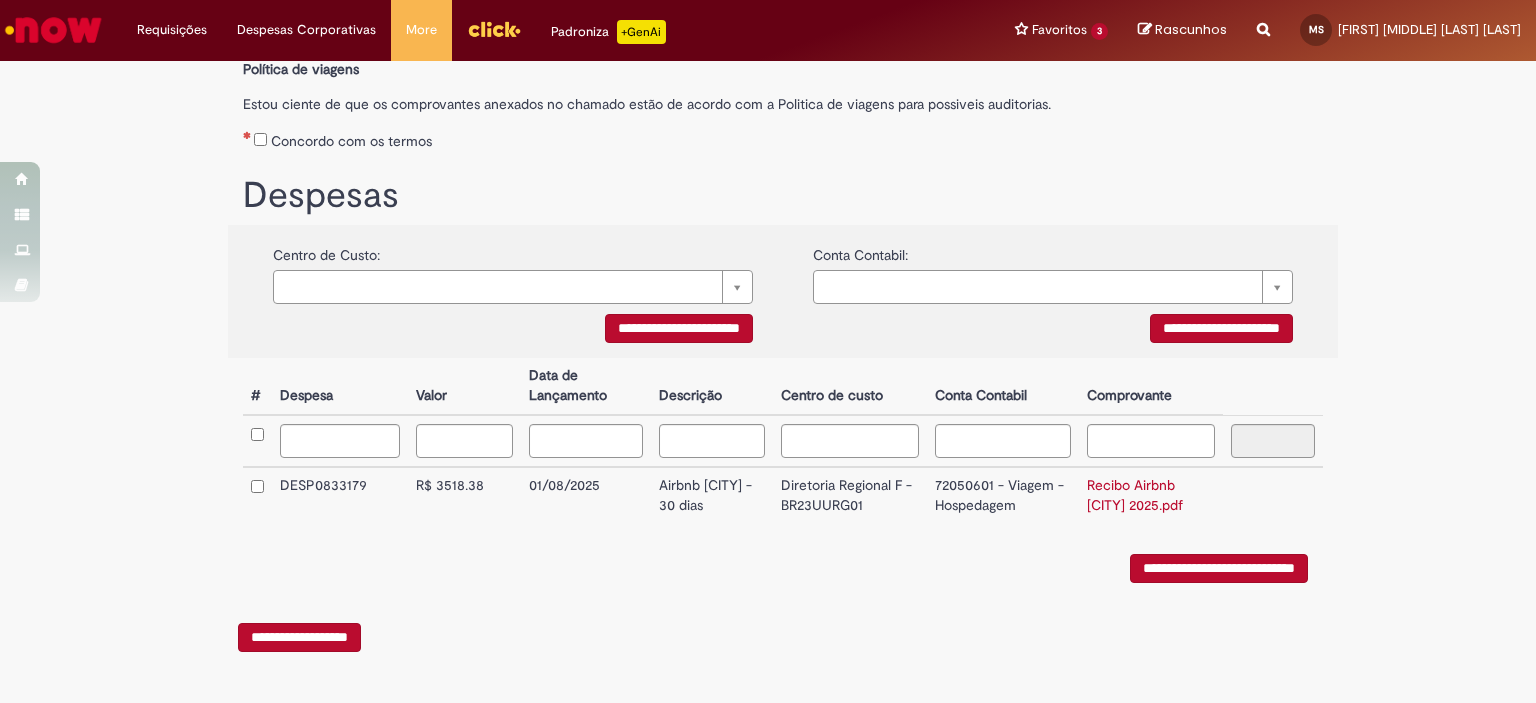 click on "Concordo com os termos" at bounding box center (783, 137) 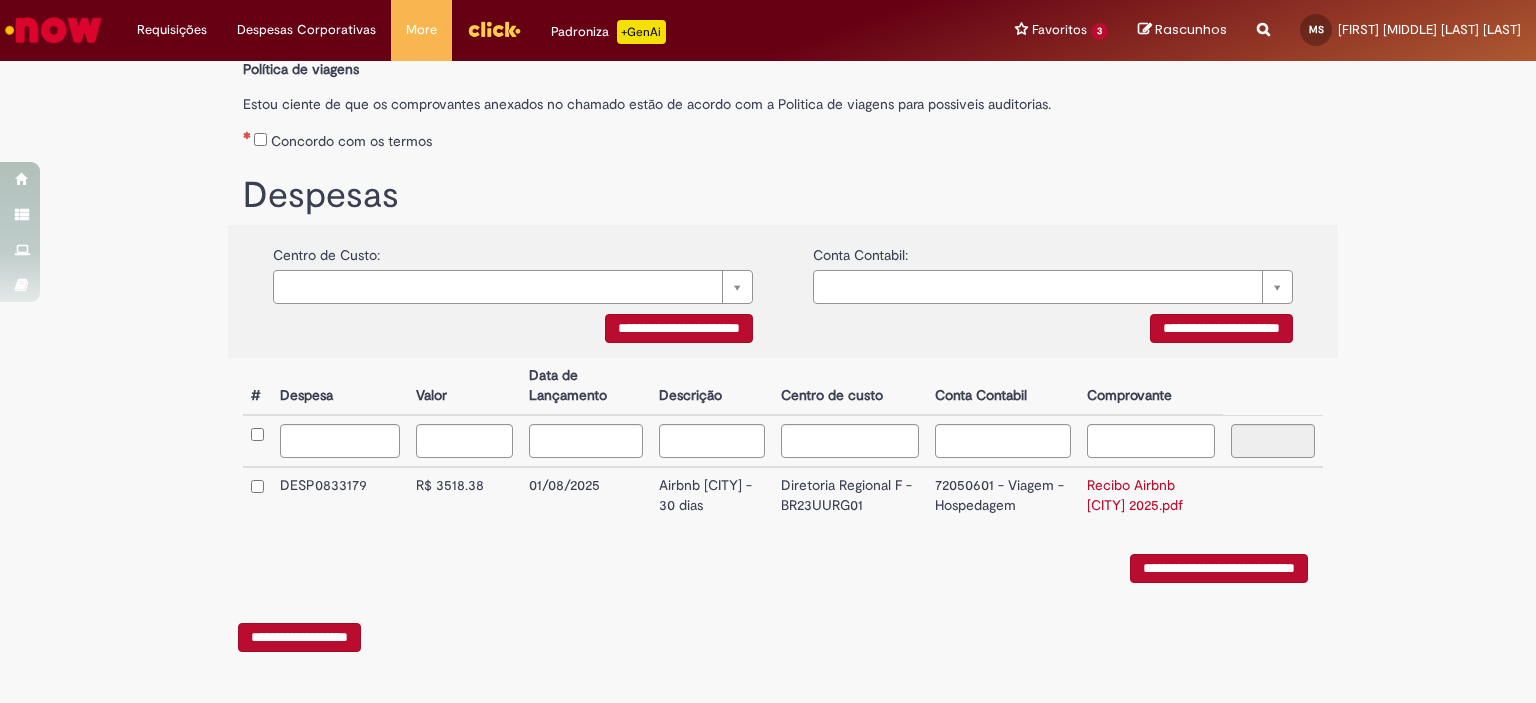 click on "**********" at bounding box center (1219, 568) 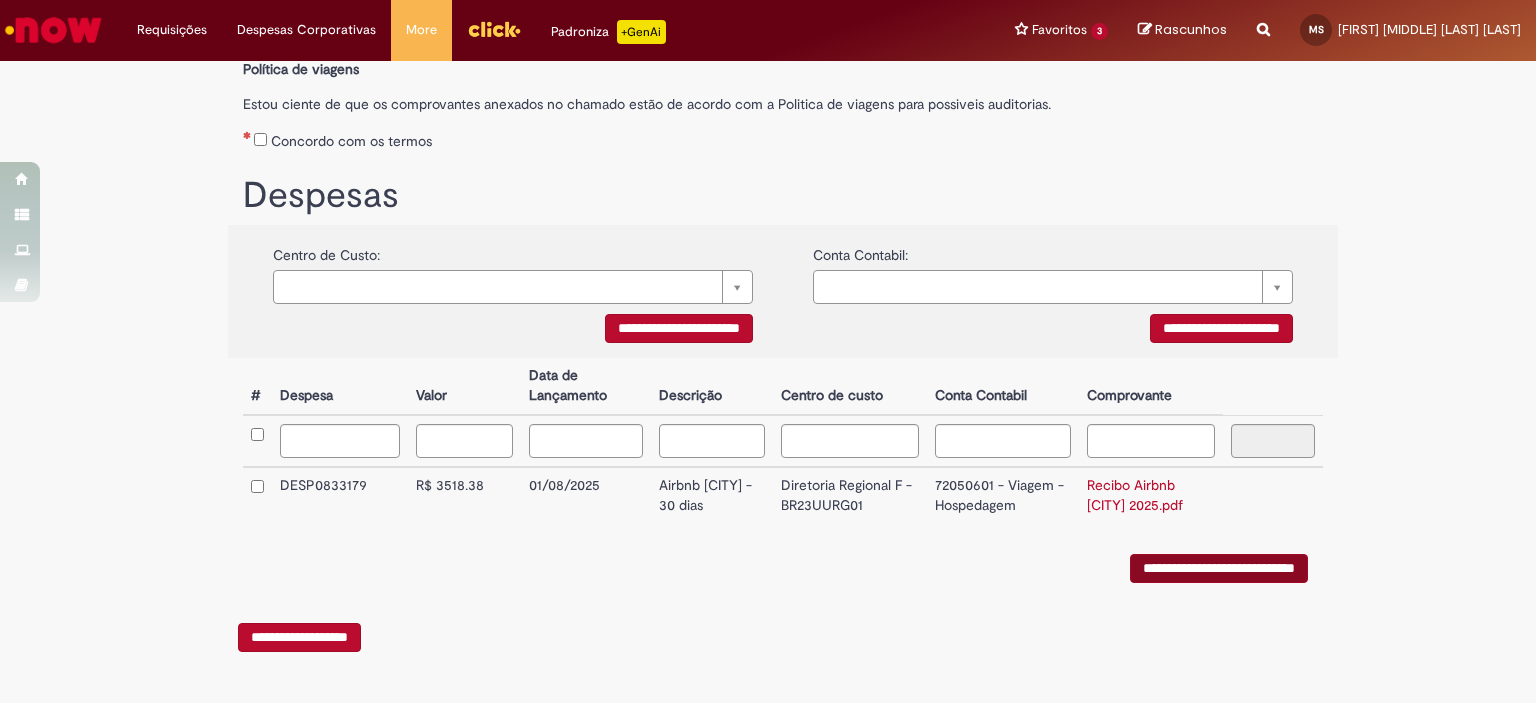 scroll, scrollTop: 0, scrollLeft: 0, axis: both 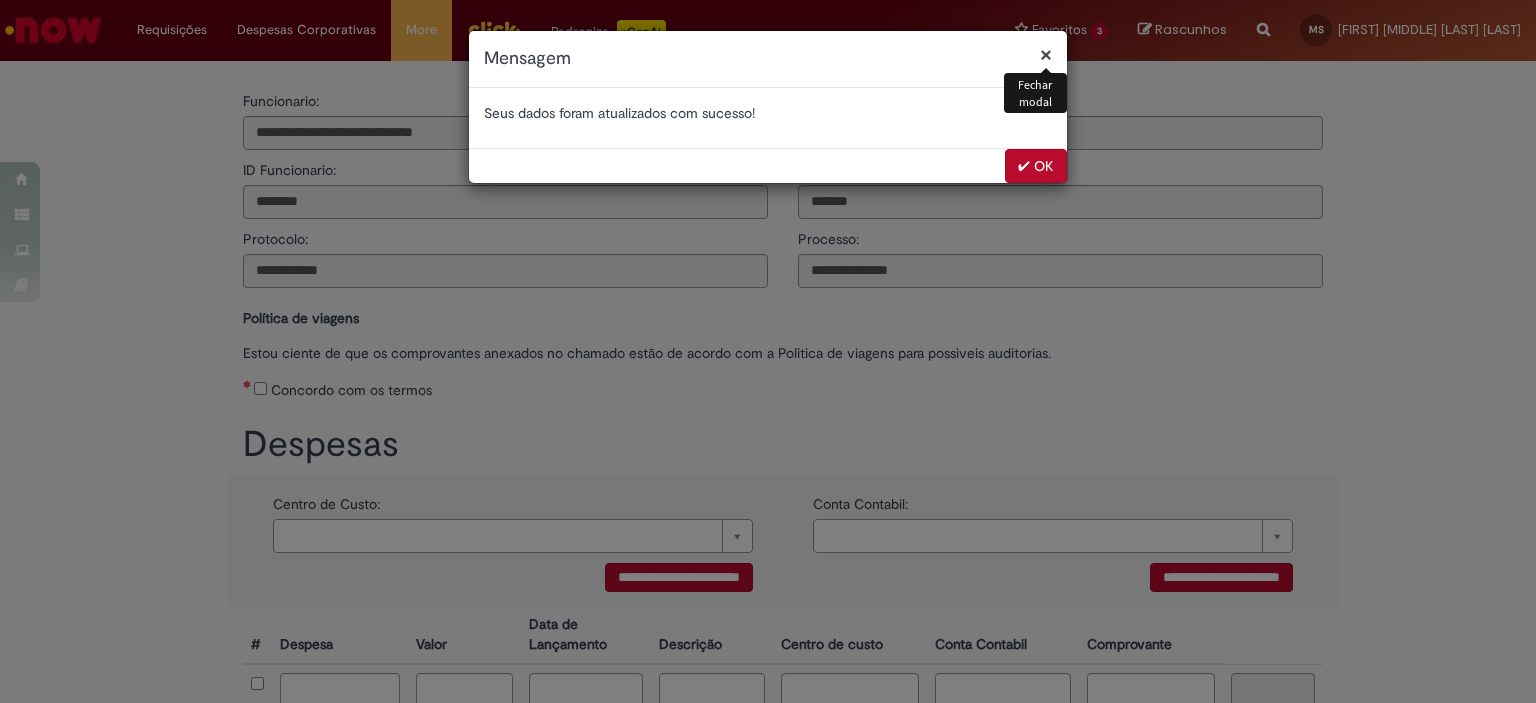 type 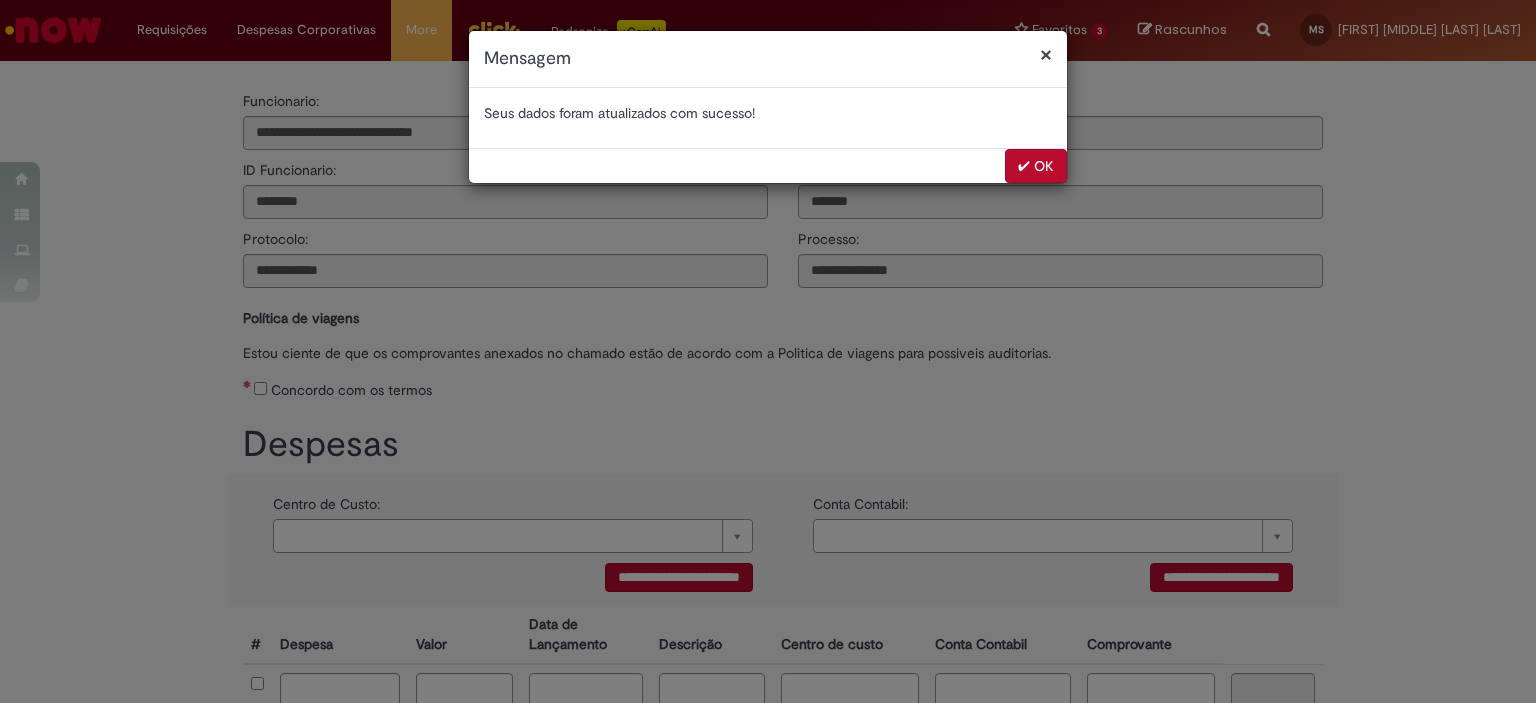 click on "✔ OK" at bounding box center [1036, 166] 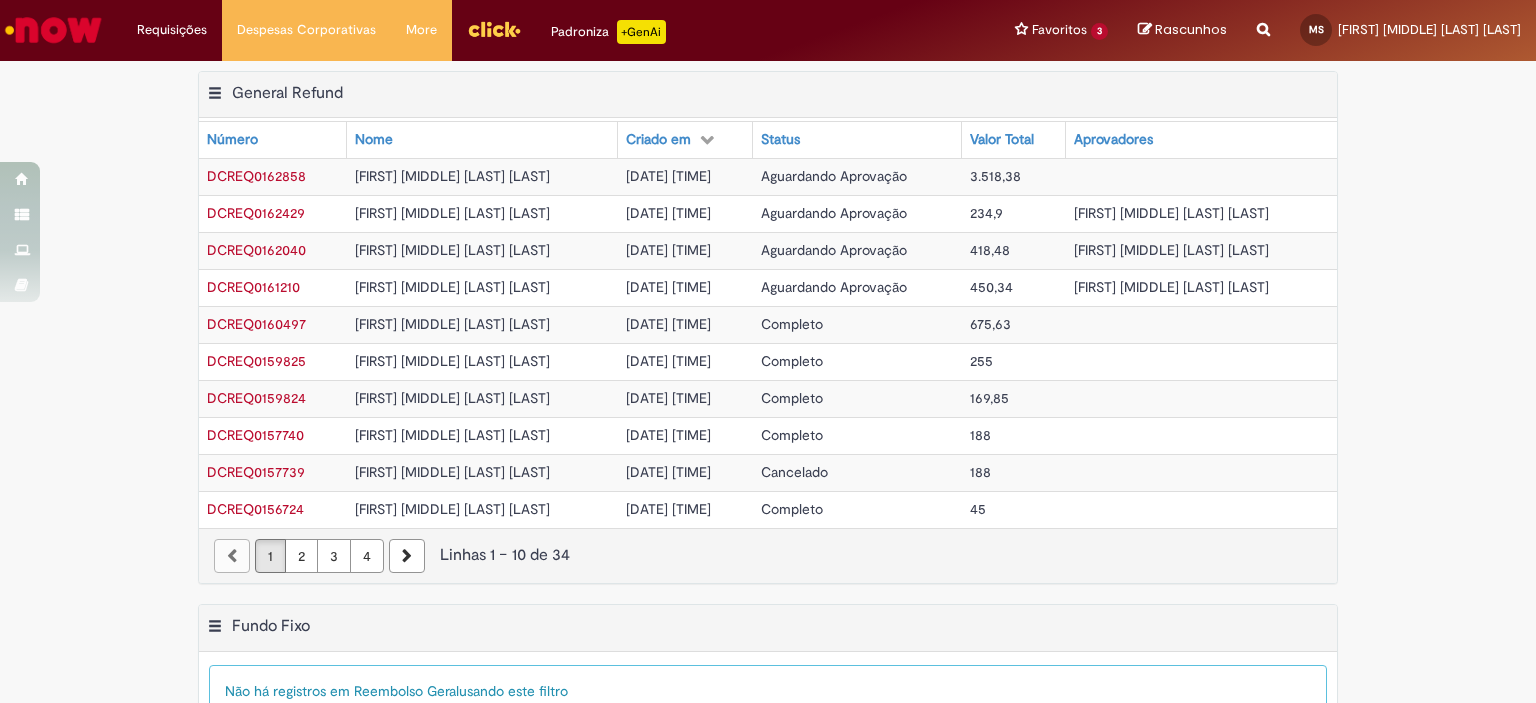 scroll, scrollTop: 0, scrollLeft: 0, axis: both 